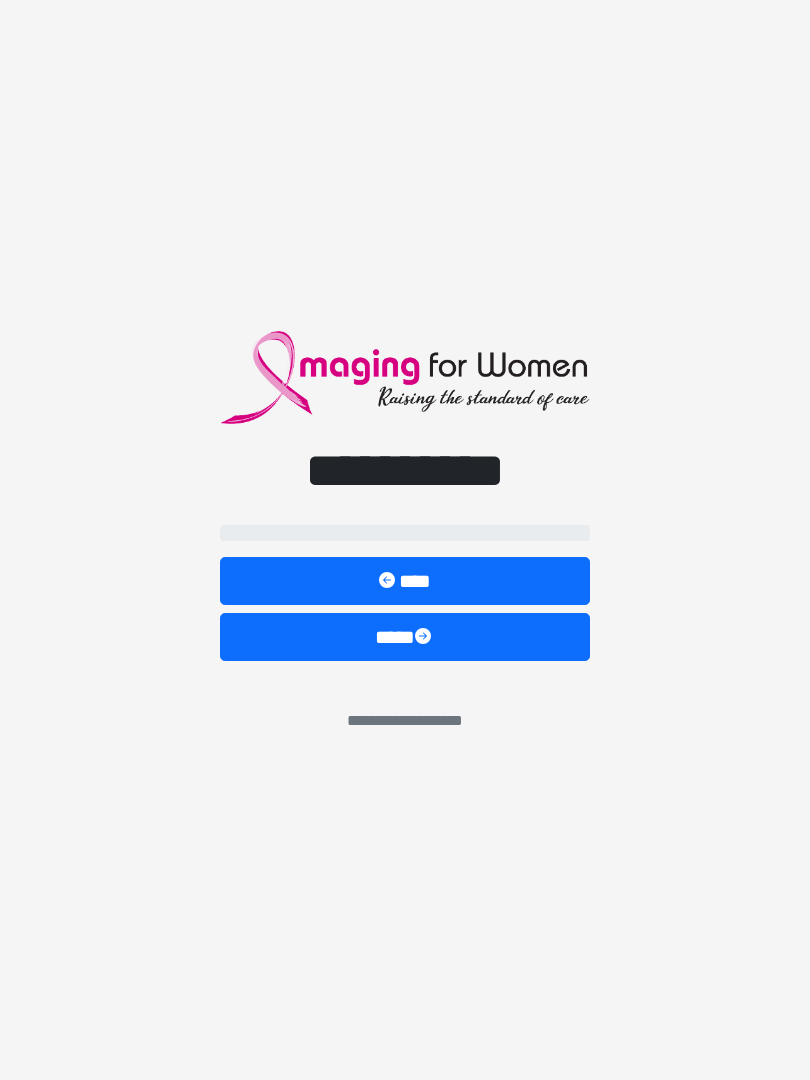scroll, scrollTop: 0, scrollLeft: 0, axis: both 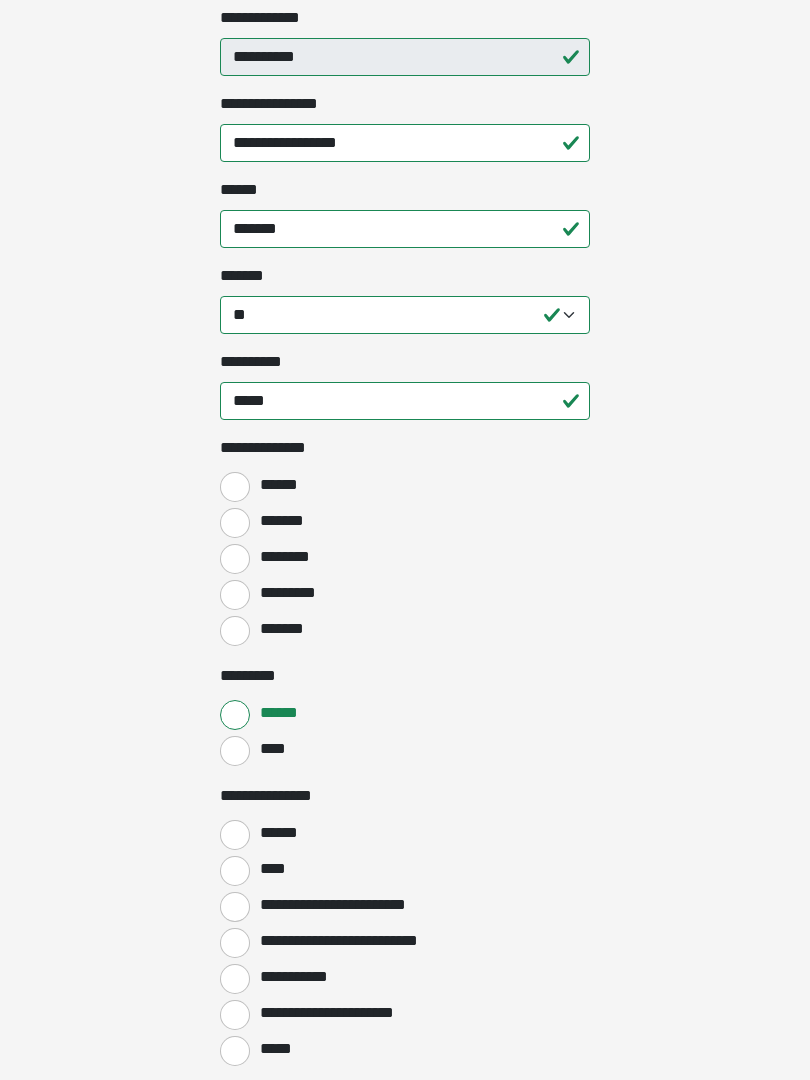 click on "*******" at bounding box center (235, 523) 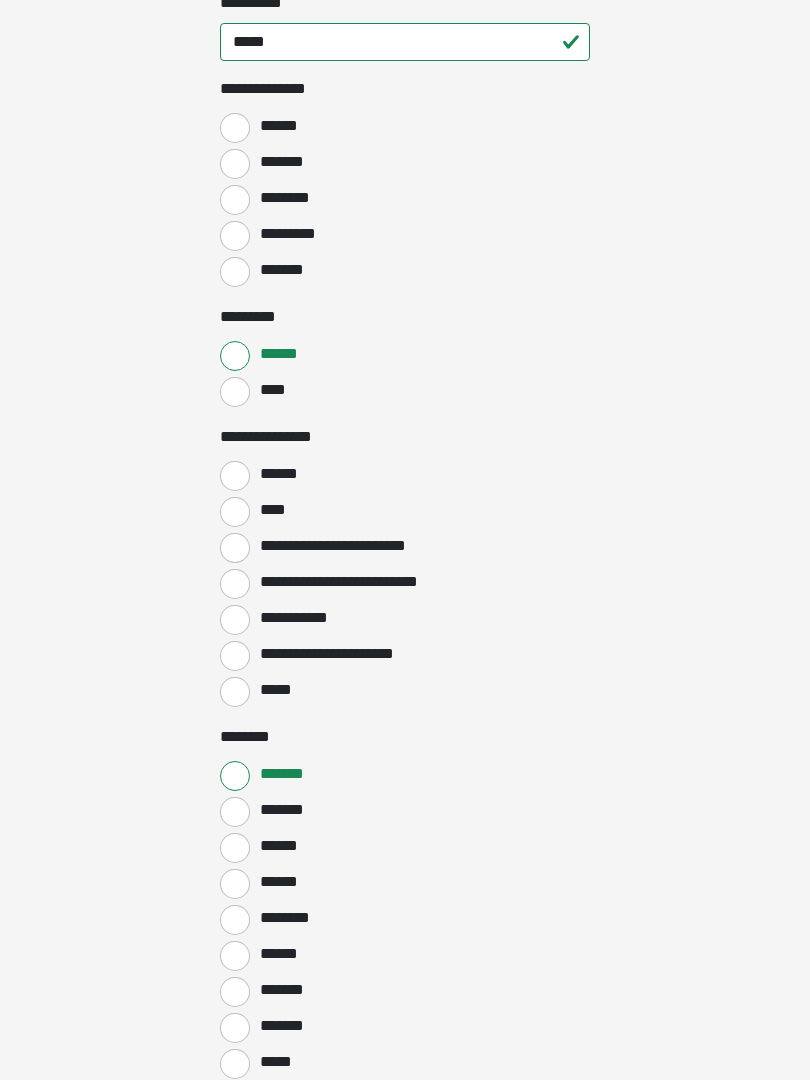 scroll, scrollTop: 965, scrollLeft: 0, axis: vertical 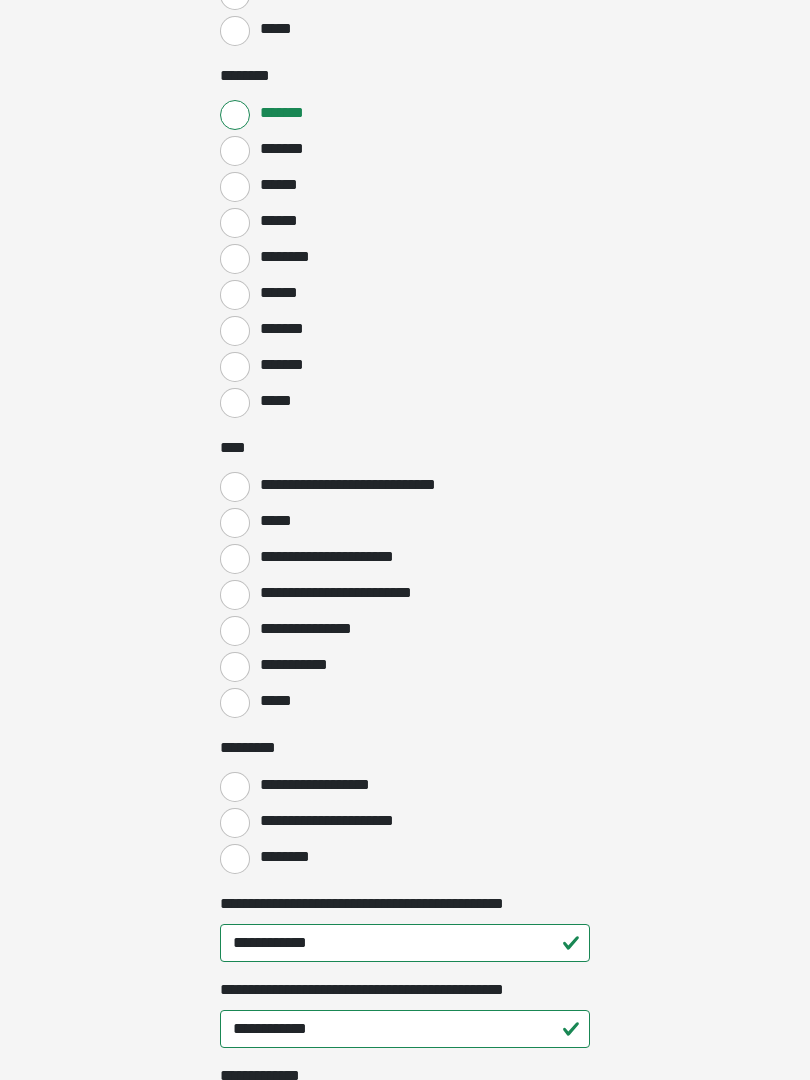 click on "*****" at bounding box center (235, 703) 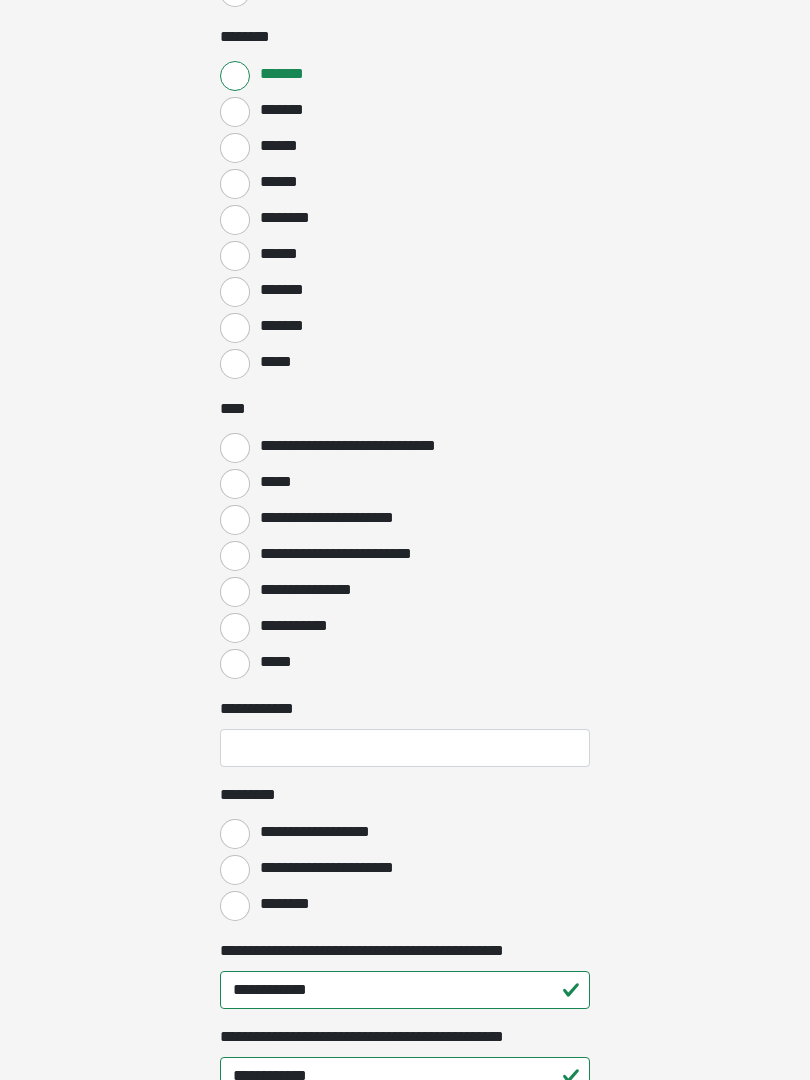 scroll, scrollTop: 1665, scrollLeft: 0, axis: vertical 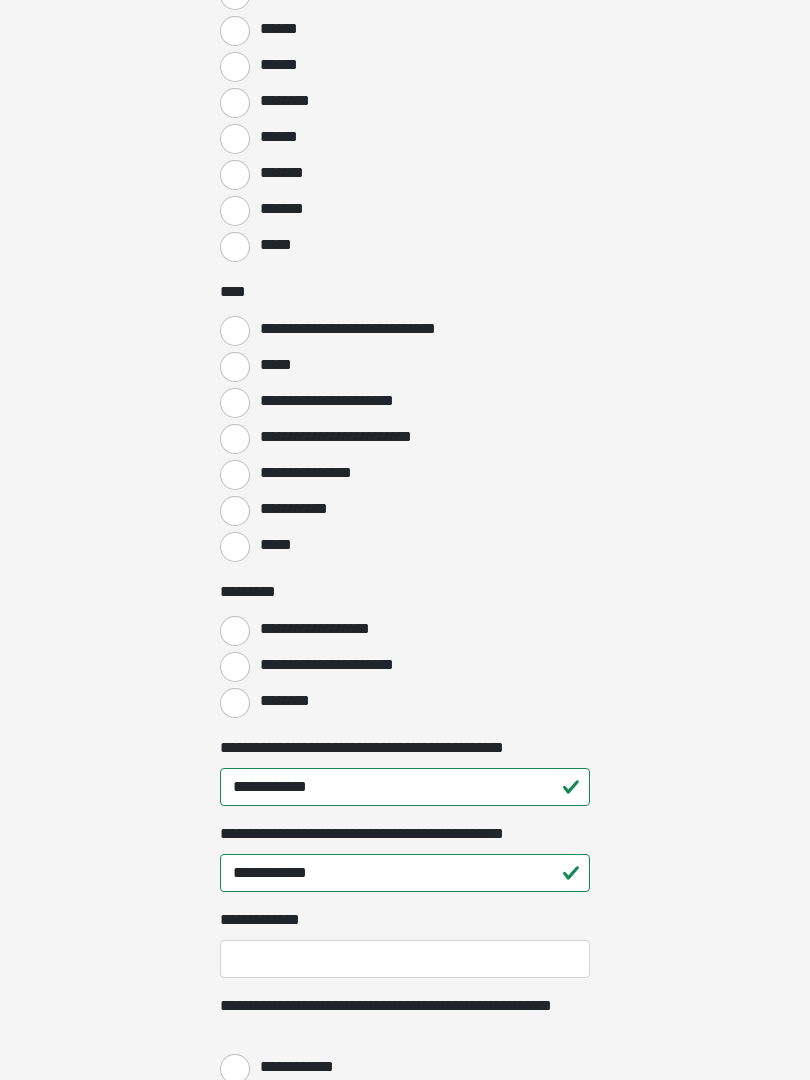 click on "********" at bounding box center (235, 703) 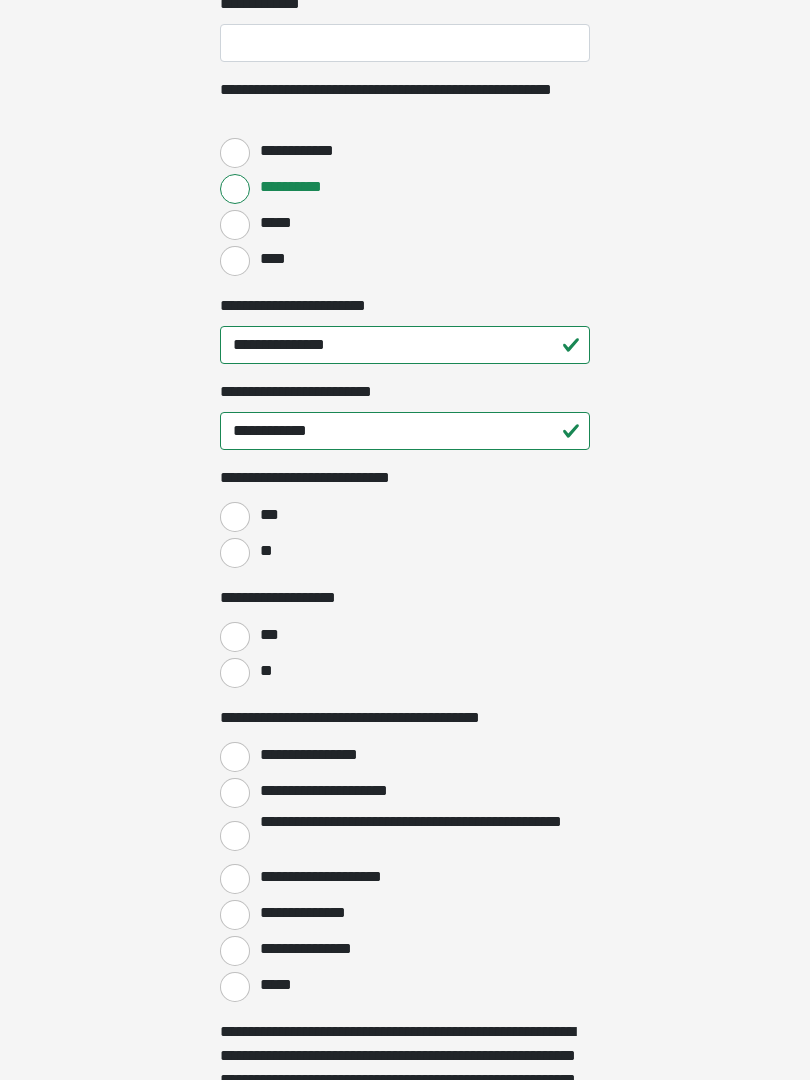 scroll, scrollTop: 2695, scrollLeft: 0, axis: vertical 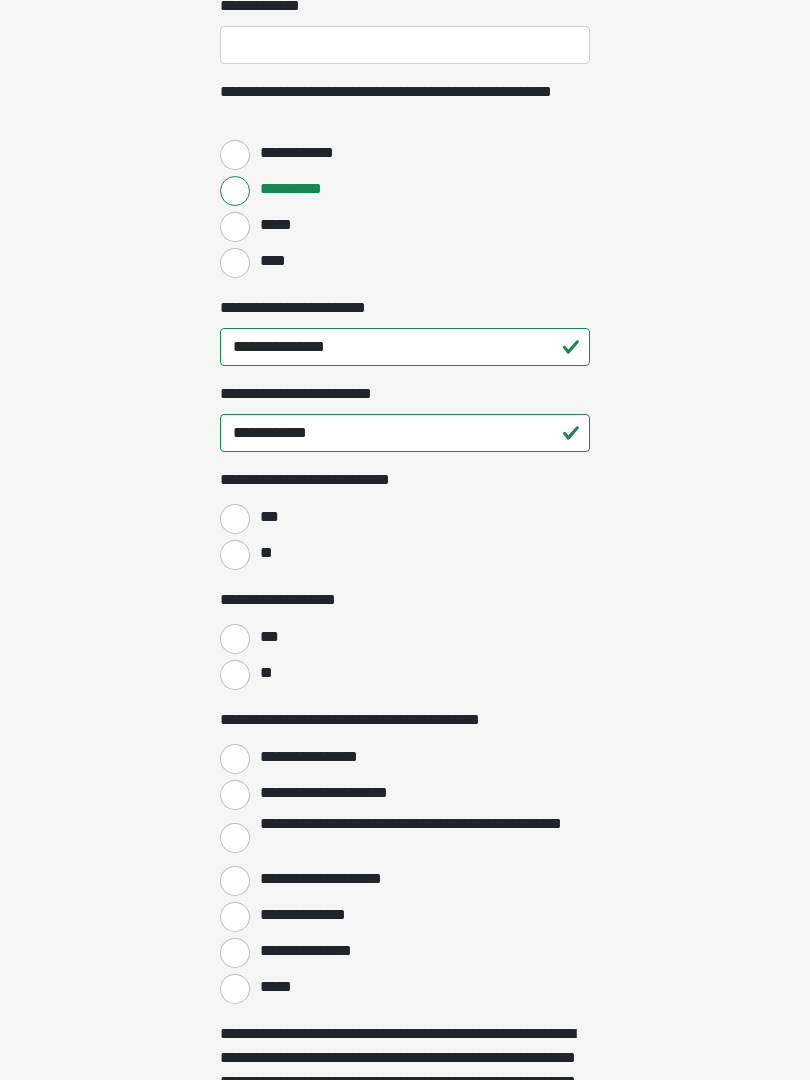 click on "**" at bounding box center (235, 556) 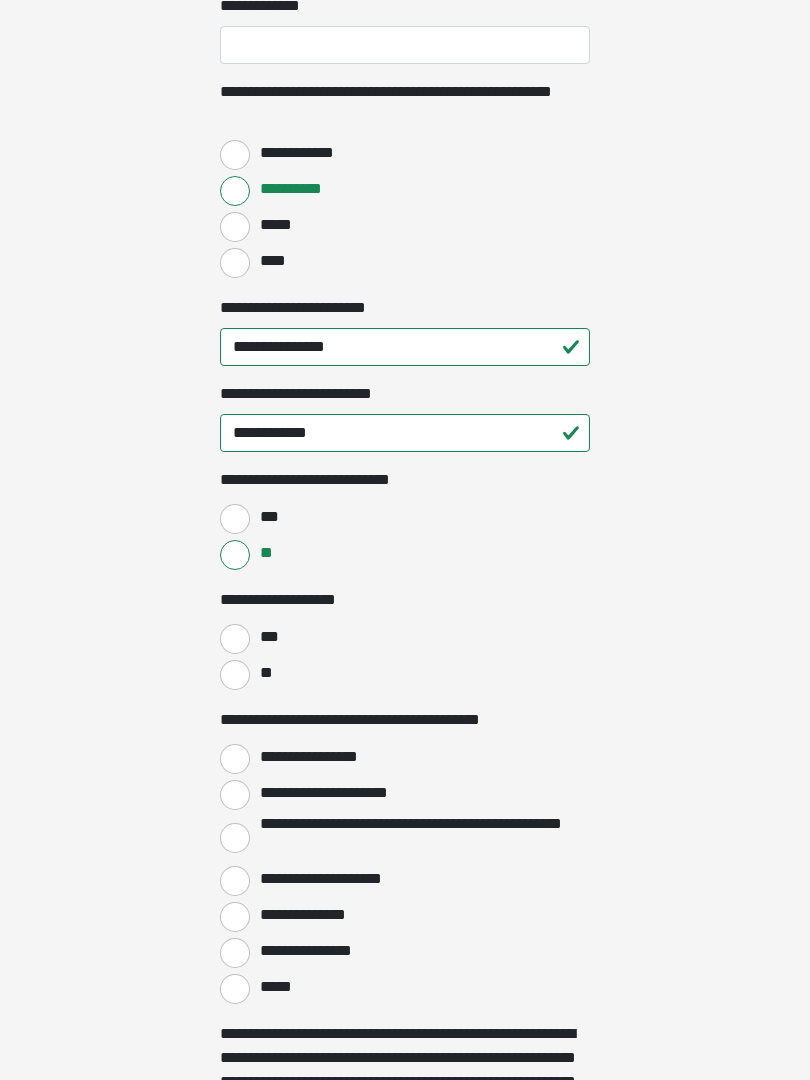click on "**" at bounding box center (235, 675) 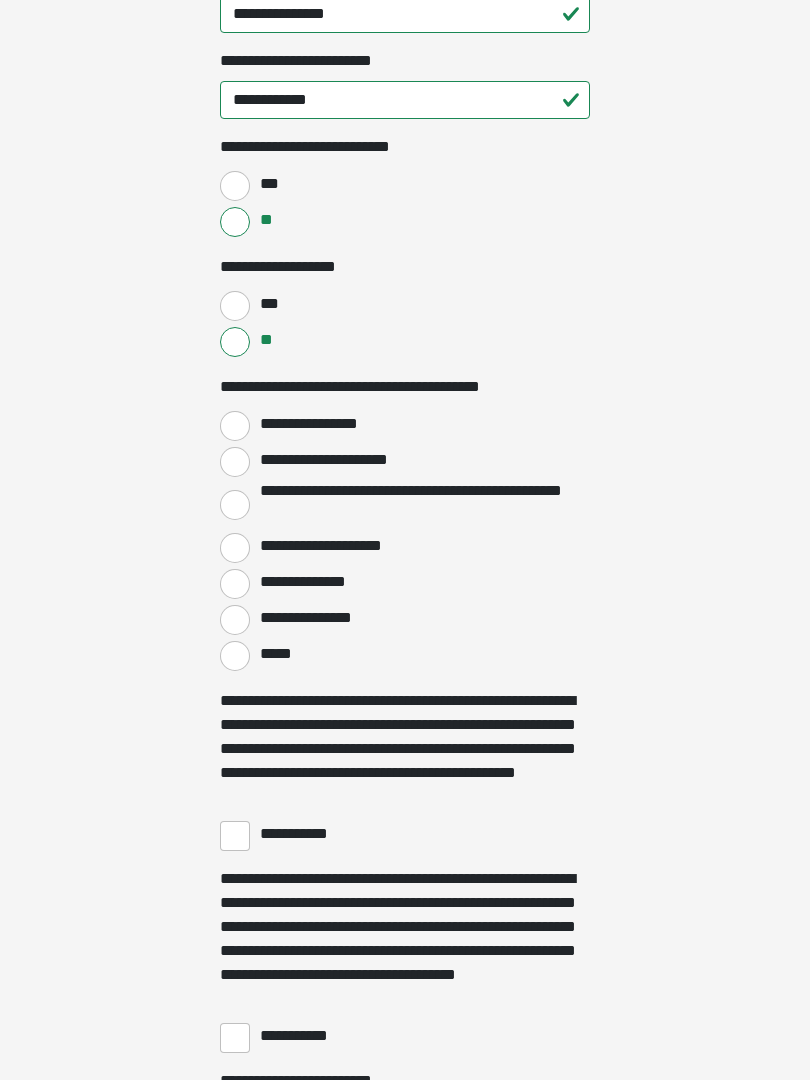 scroll, scrollTop: 3034, scrollLeft: 0, axis: vertical 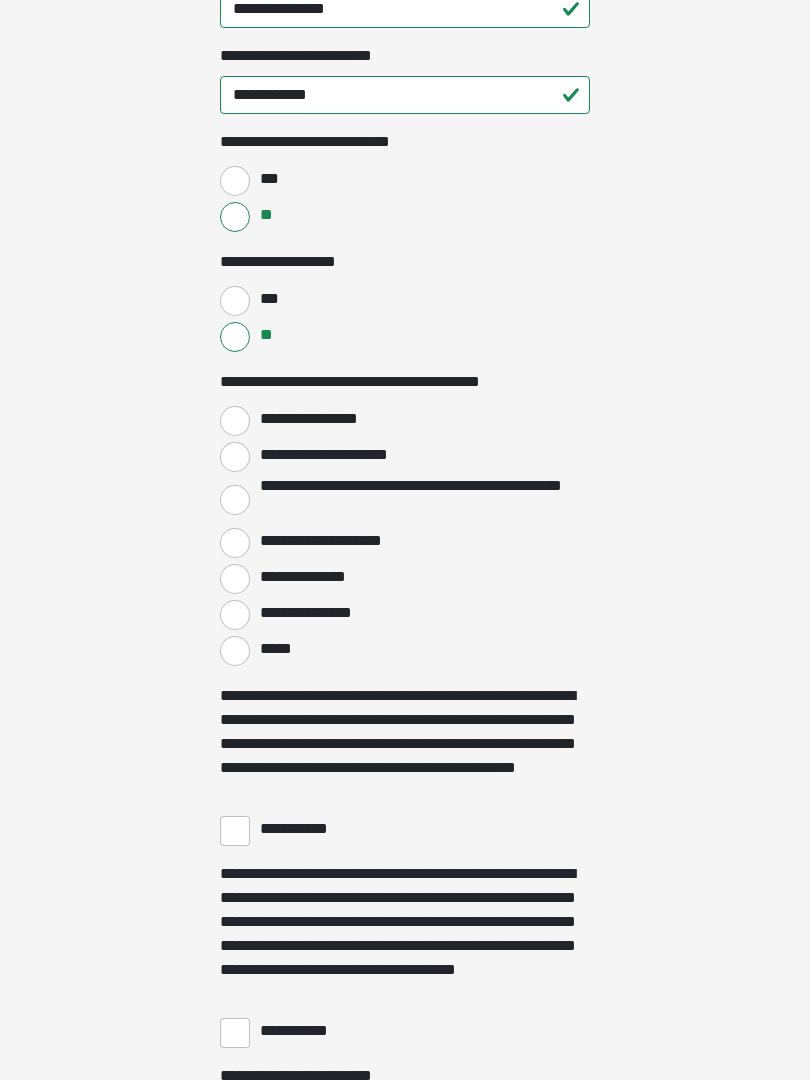 click on "**********" at bounding box center (235, 421) 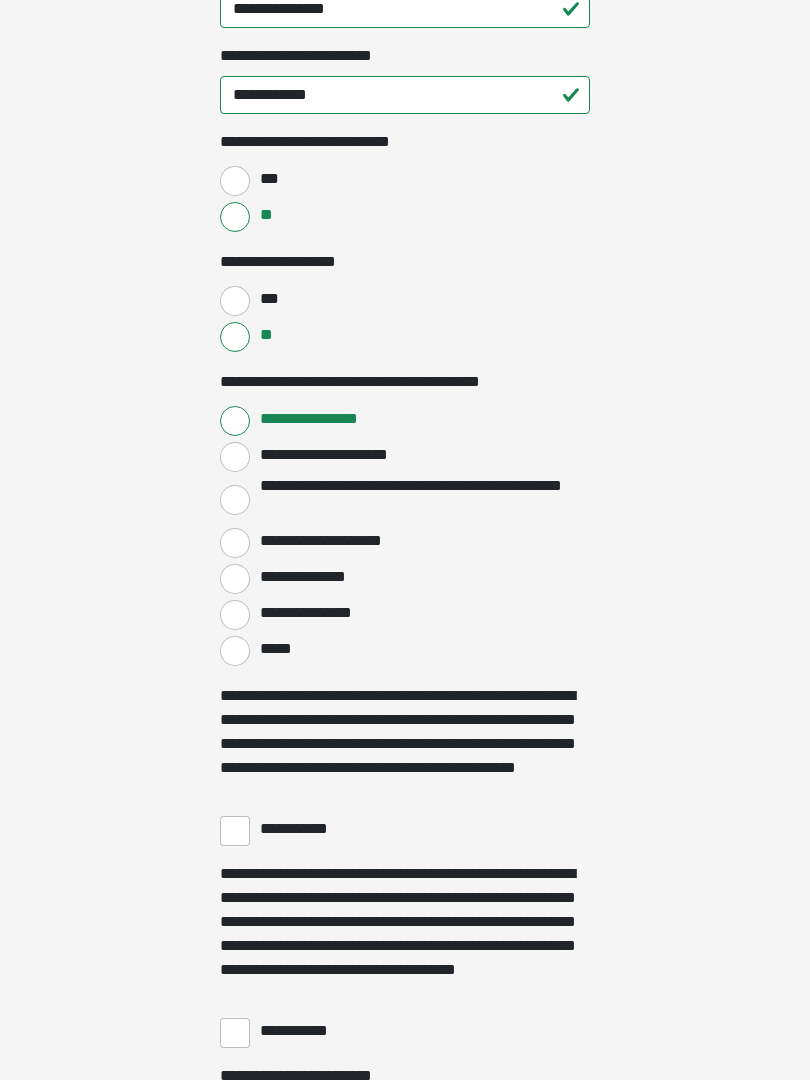 click on "**********" at bounding box center (235, 831) 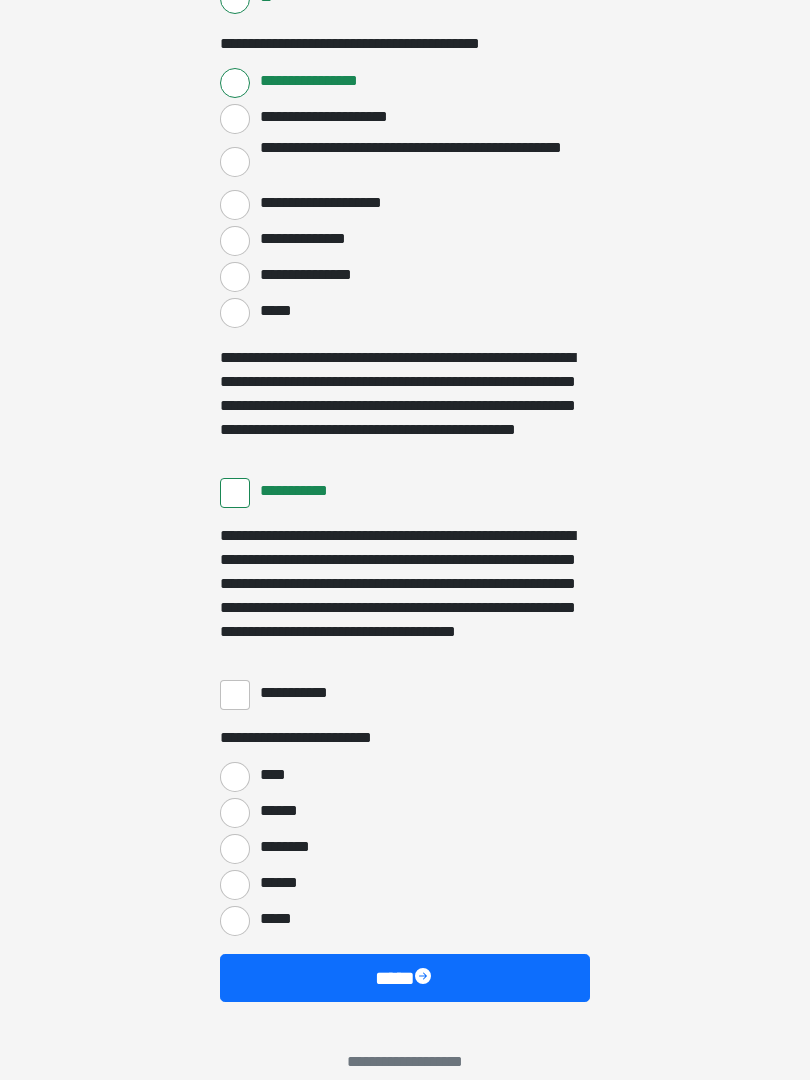 scroll, scrollTop: 3397, scrollLeft: 0, axis: vertical 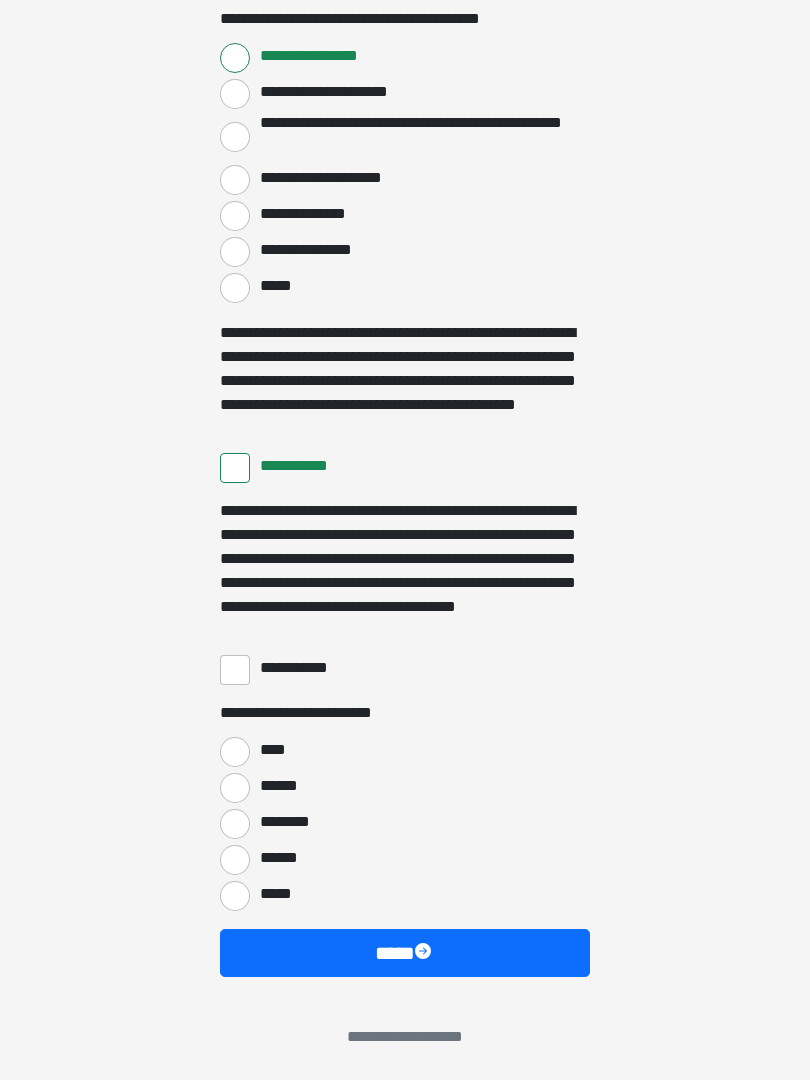 click on "**********" at bounding box center (235, 670) 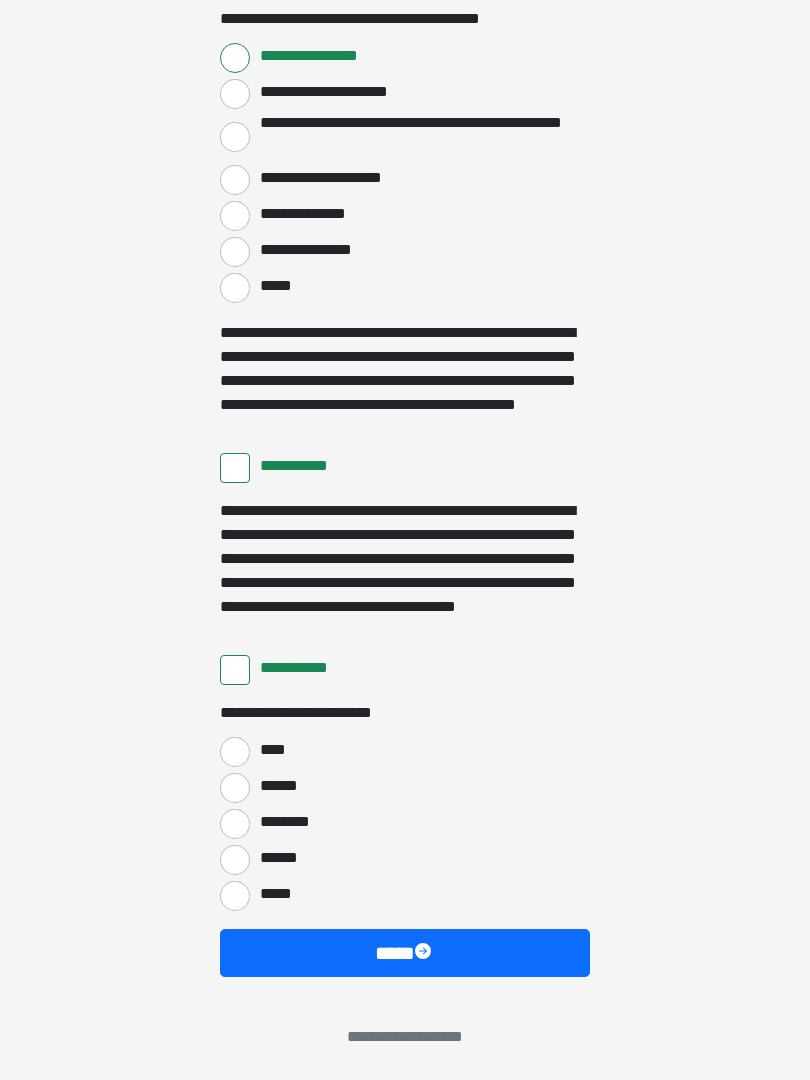 click on "****" at bounding box center [235, 752] 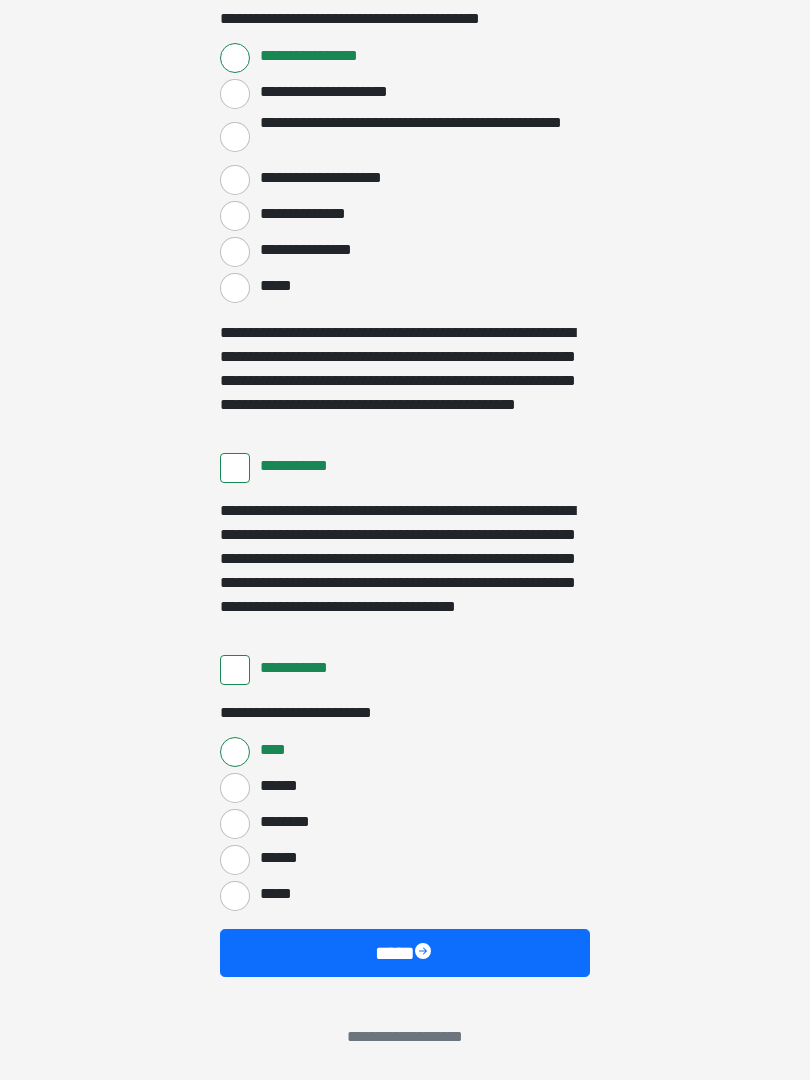 click on "****" at bounding box center (405, 953) 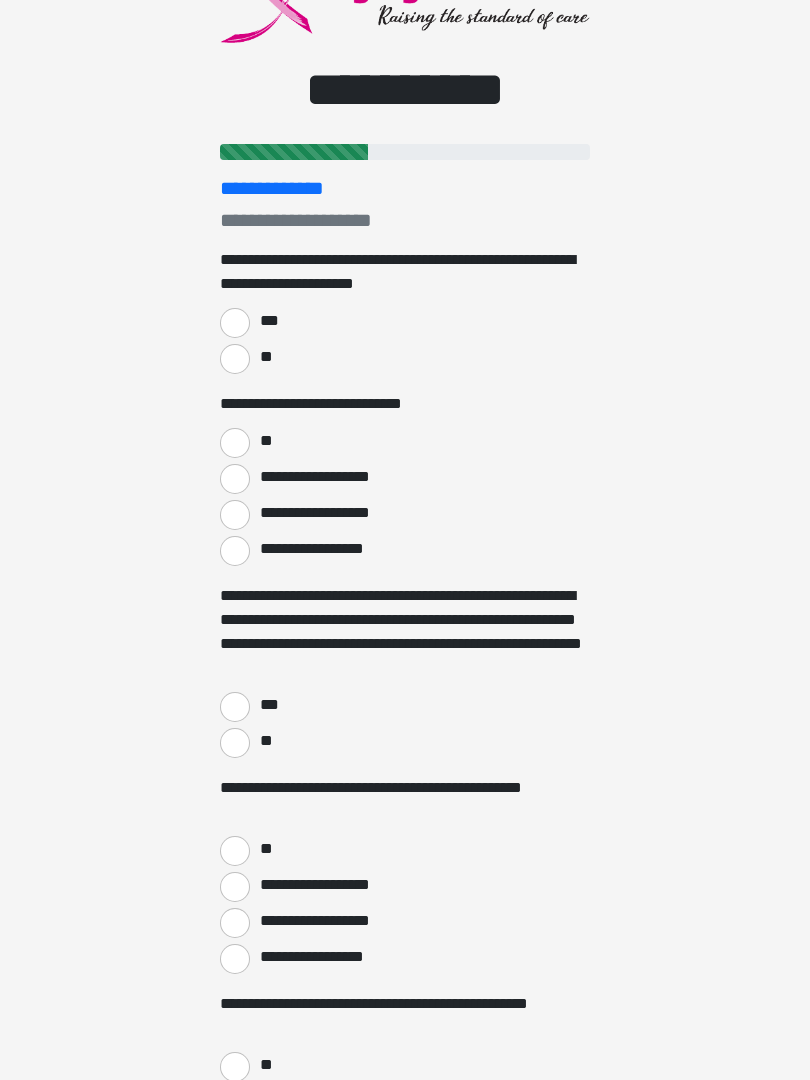 scroll, scrollTop: 0, scrollLeft: 0, axis: both 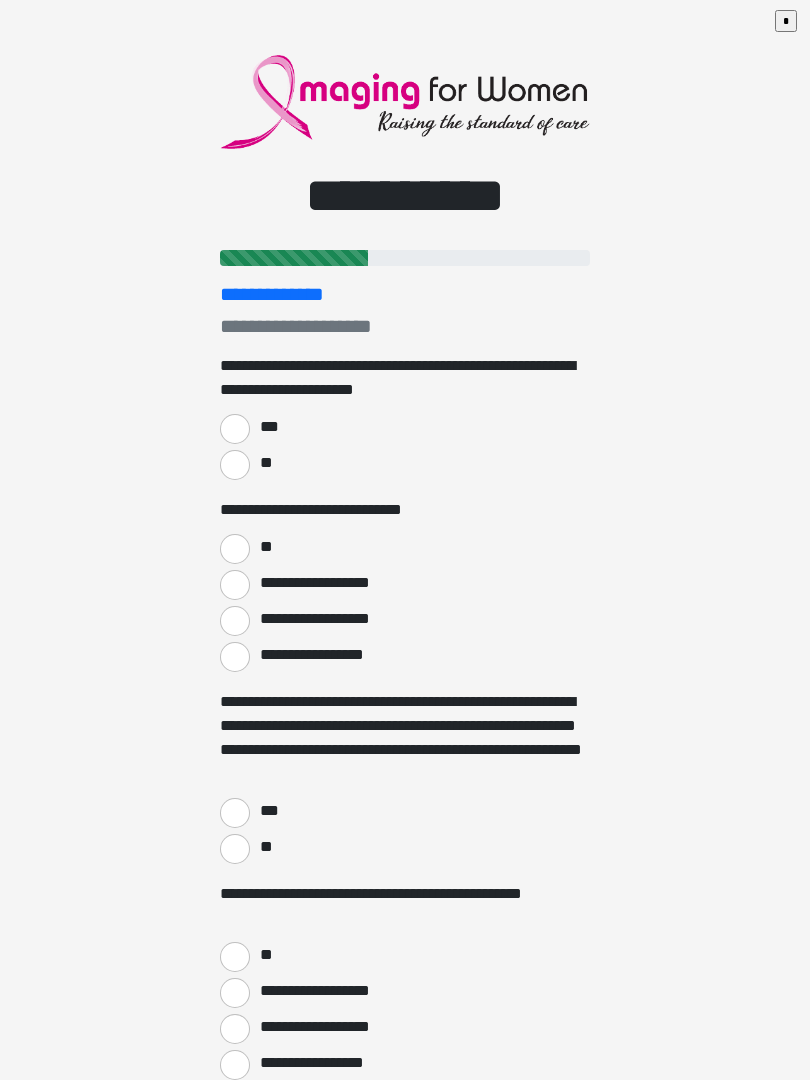 click on "***" at bounding box center [235, 429] 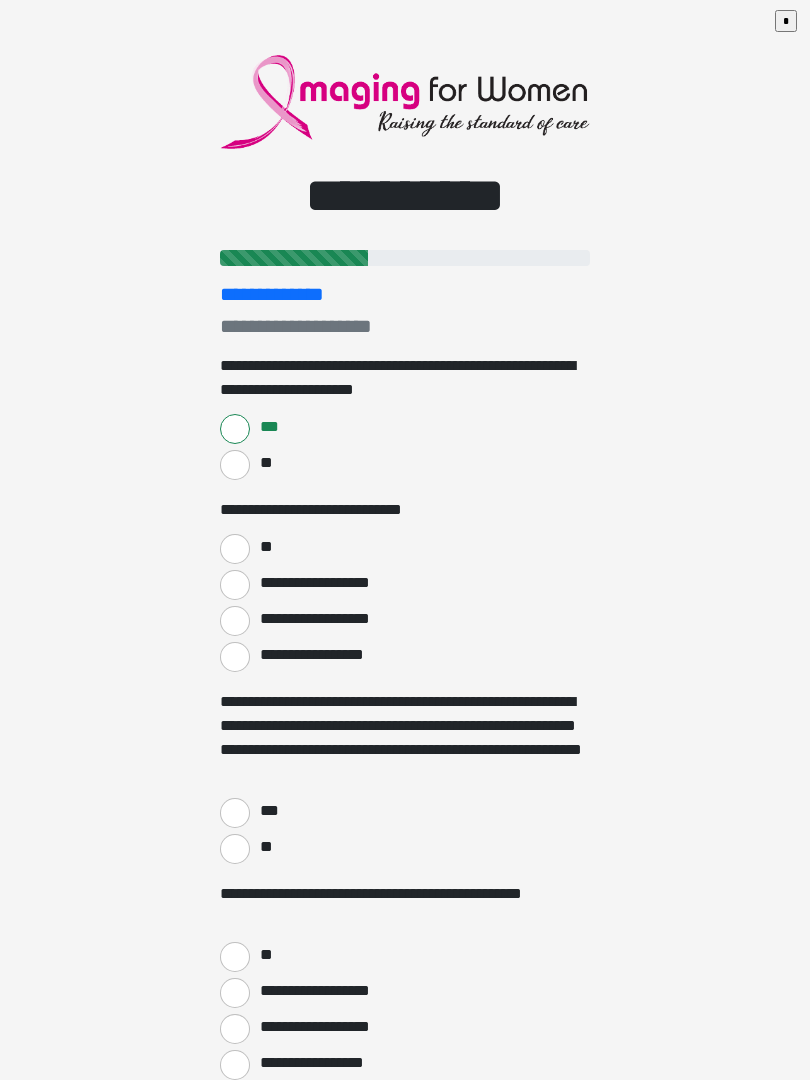 click on "**" at bounding box center (235, 549) 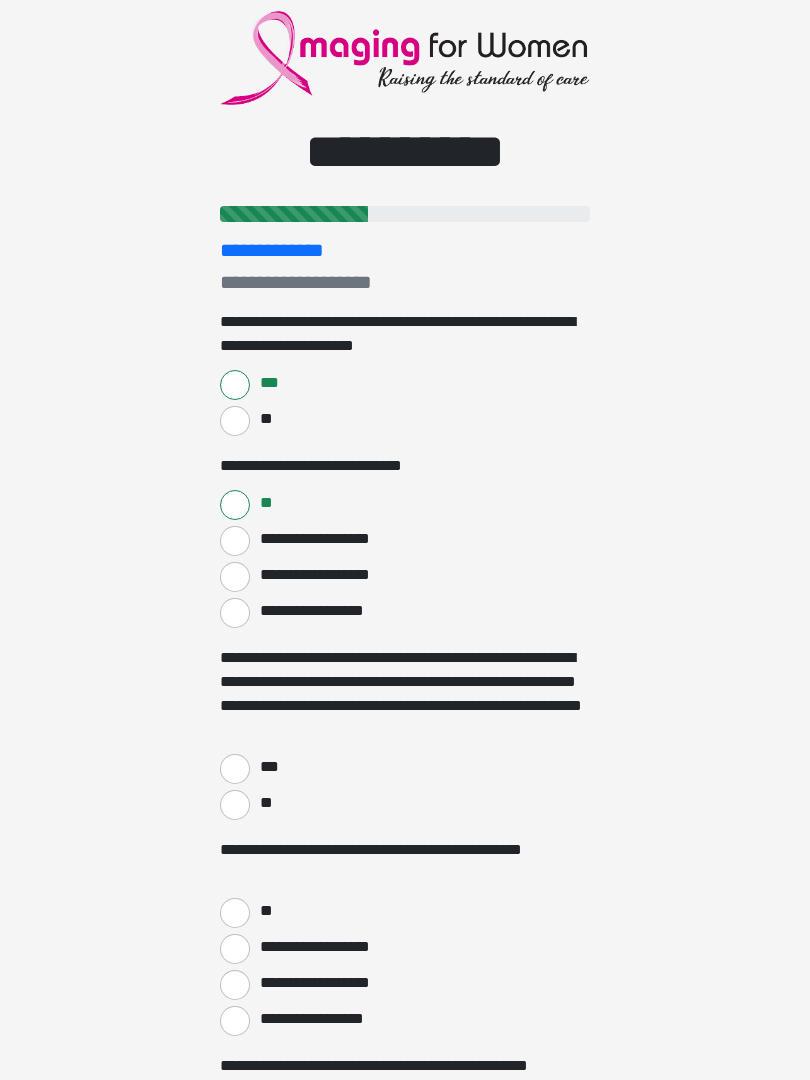 scroll, scrollTop: 68, scrollLeft: 0, axis: vertical 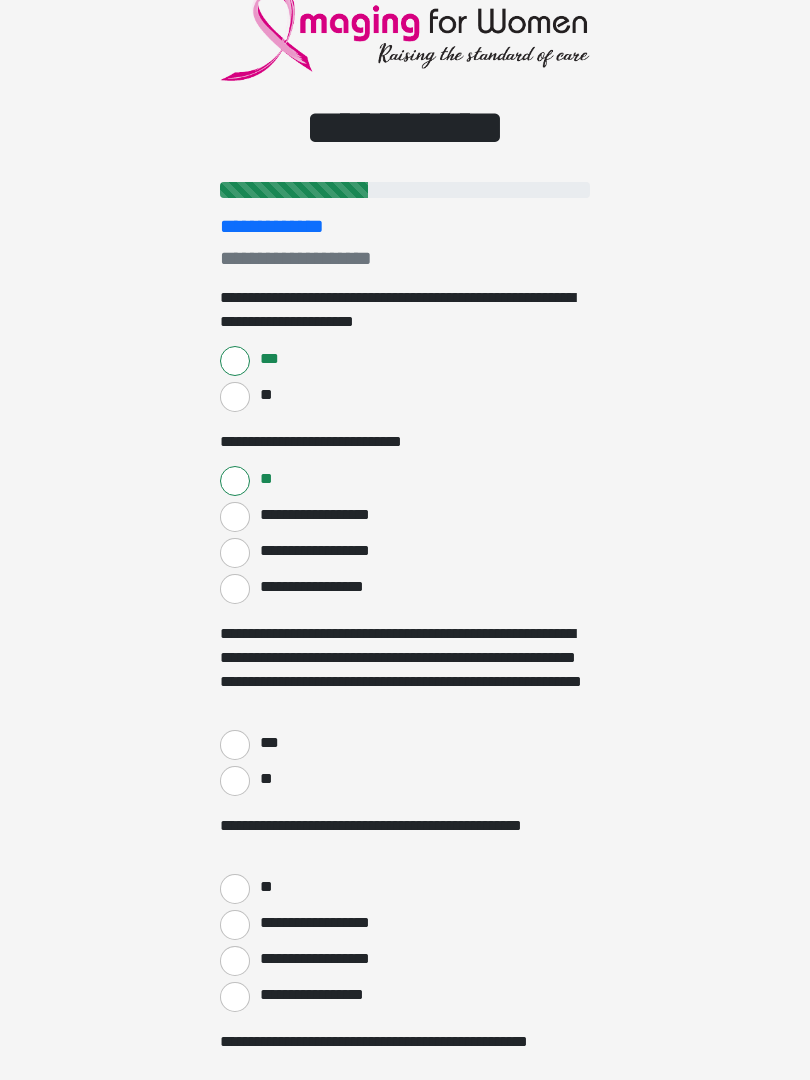 click on "***" at bounding box center (235, 745) 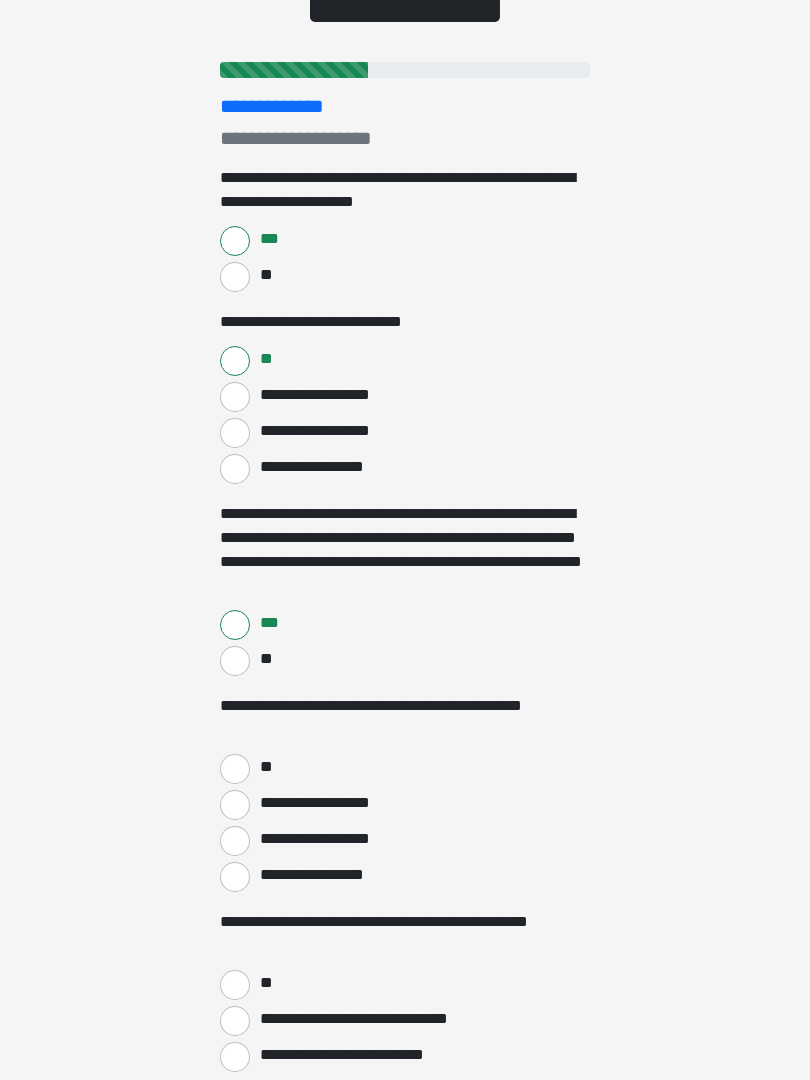 click on "**" at bounding box center (235, 769) 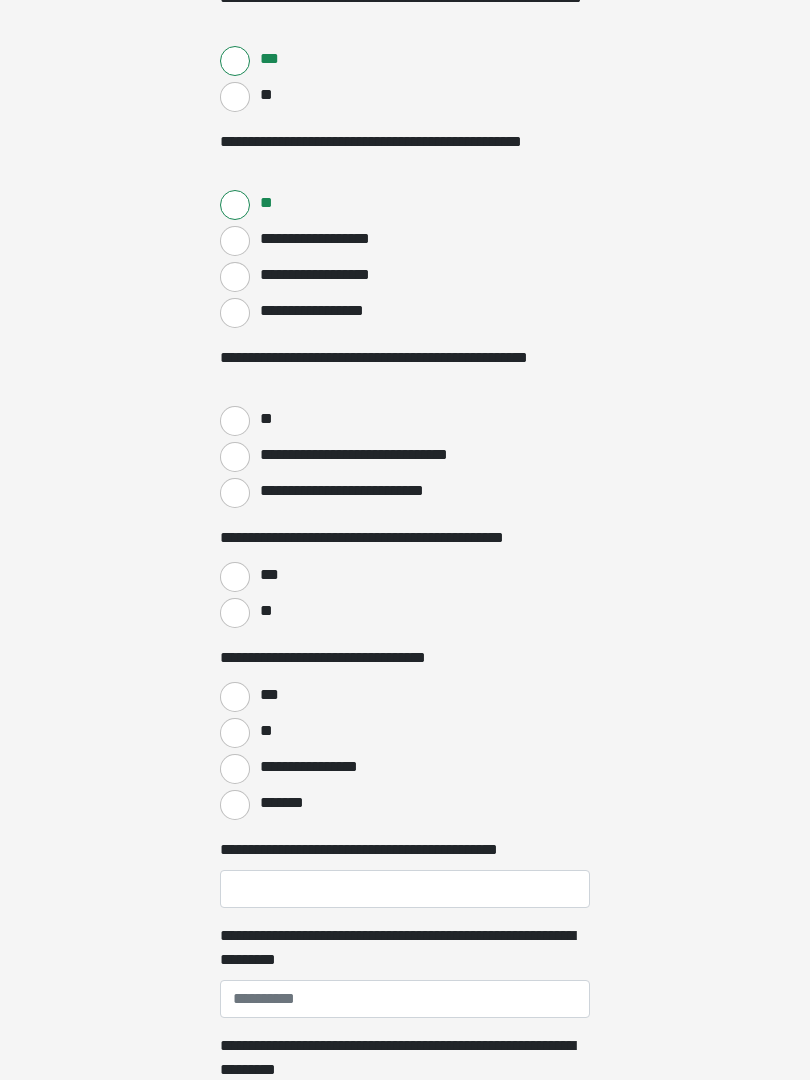 scroll, scrollTop: 752, scrollLeft: 0, axis: vertical 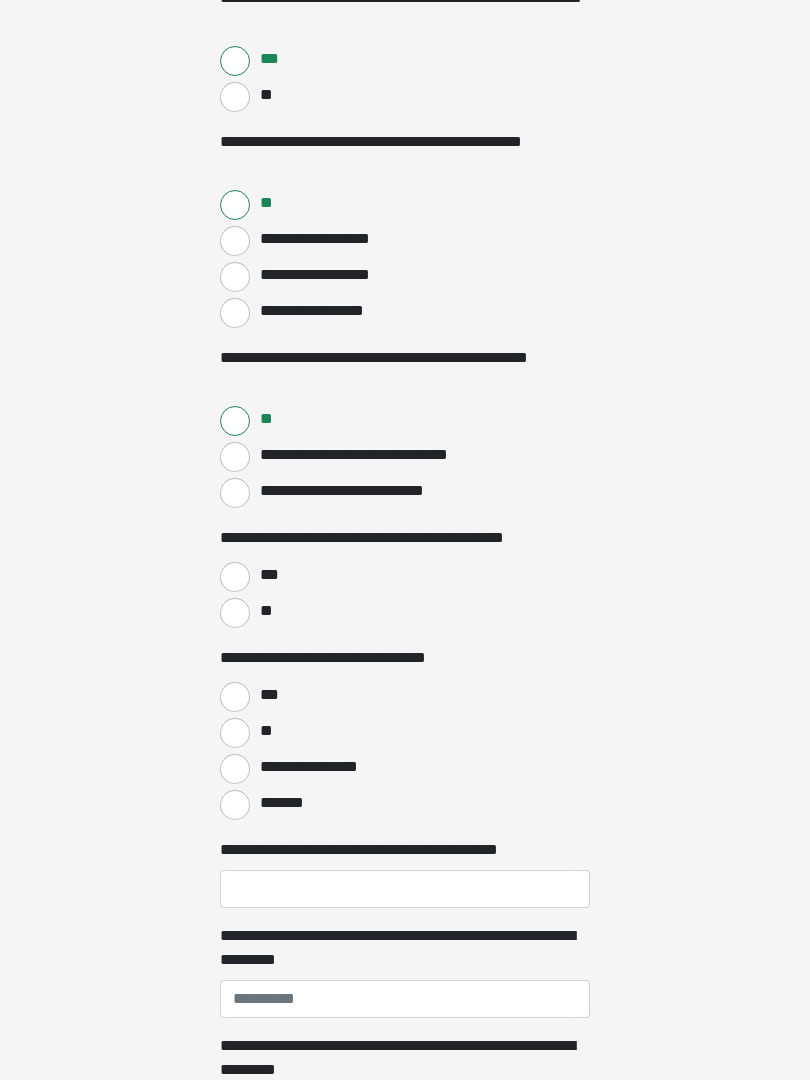 click on "***" at bounding box center (235, 577) 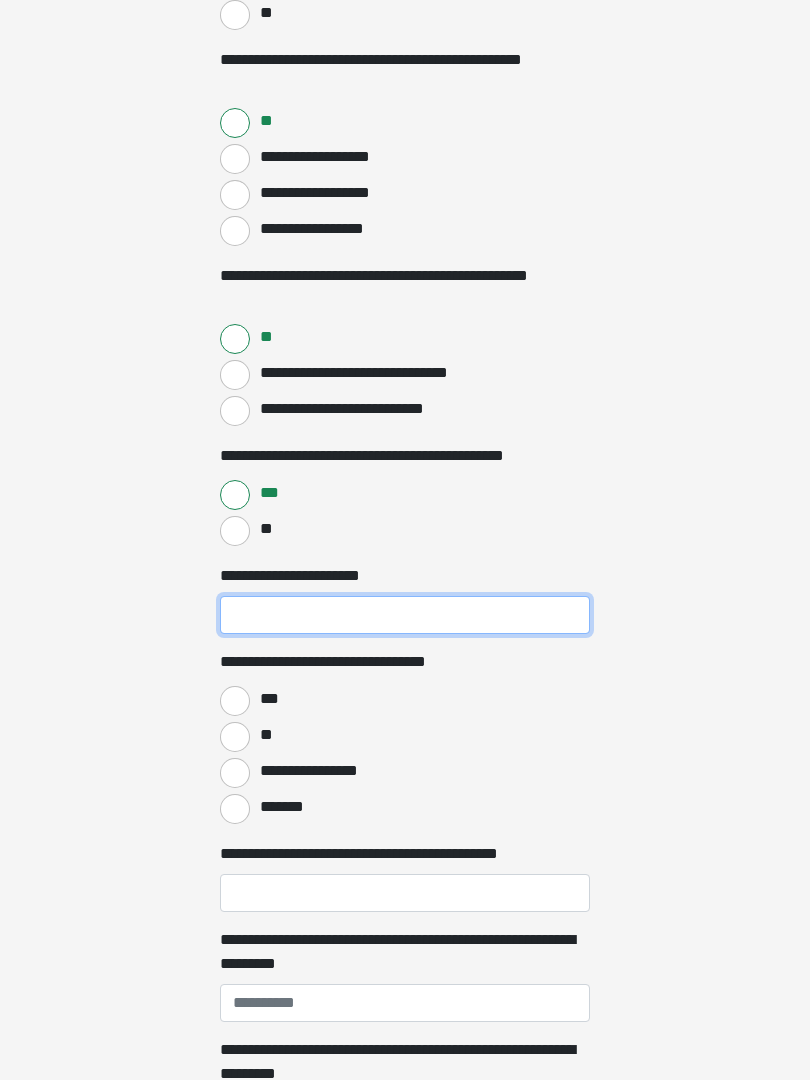 click on "**********" at bounding box center [405, 616] 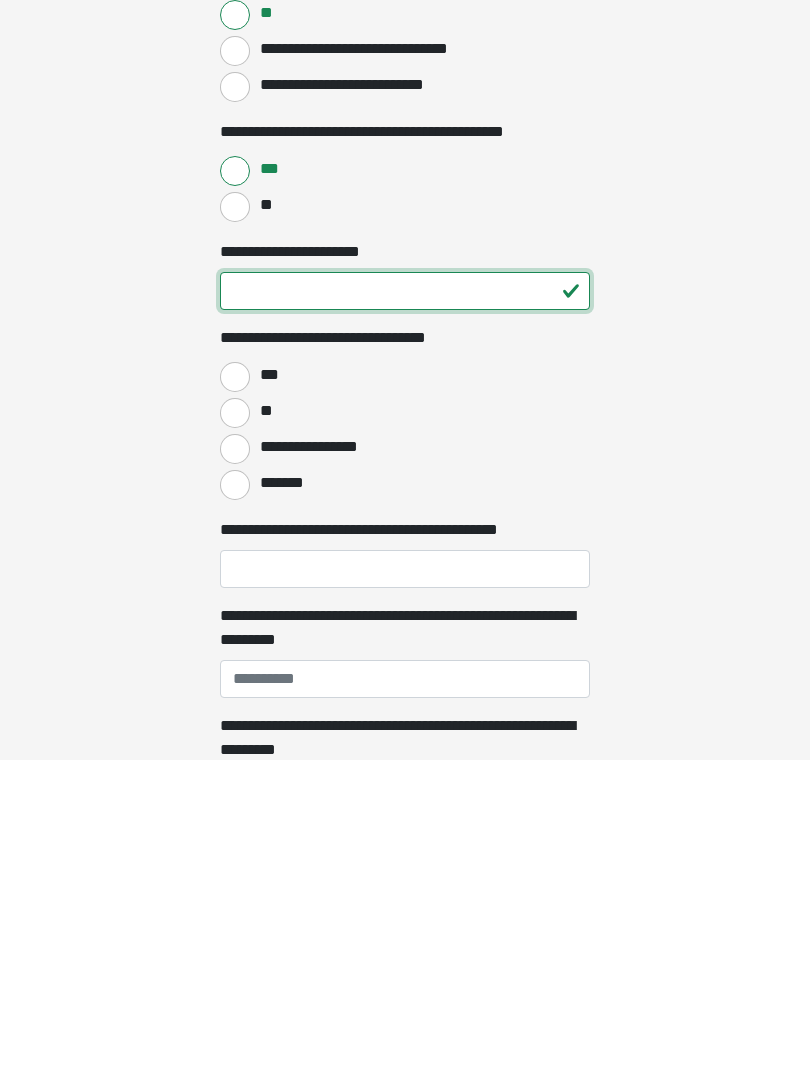 scroll, scrollTop: 866, scrollLeft: 0, axis: vertical 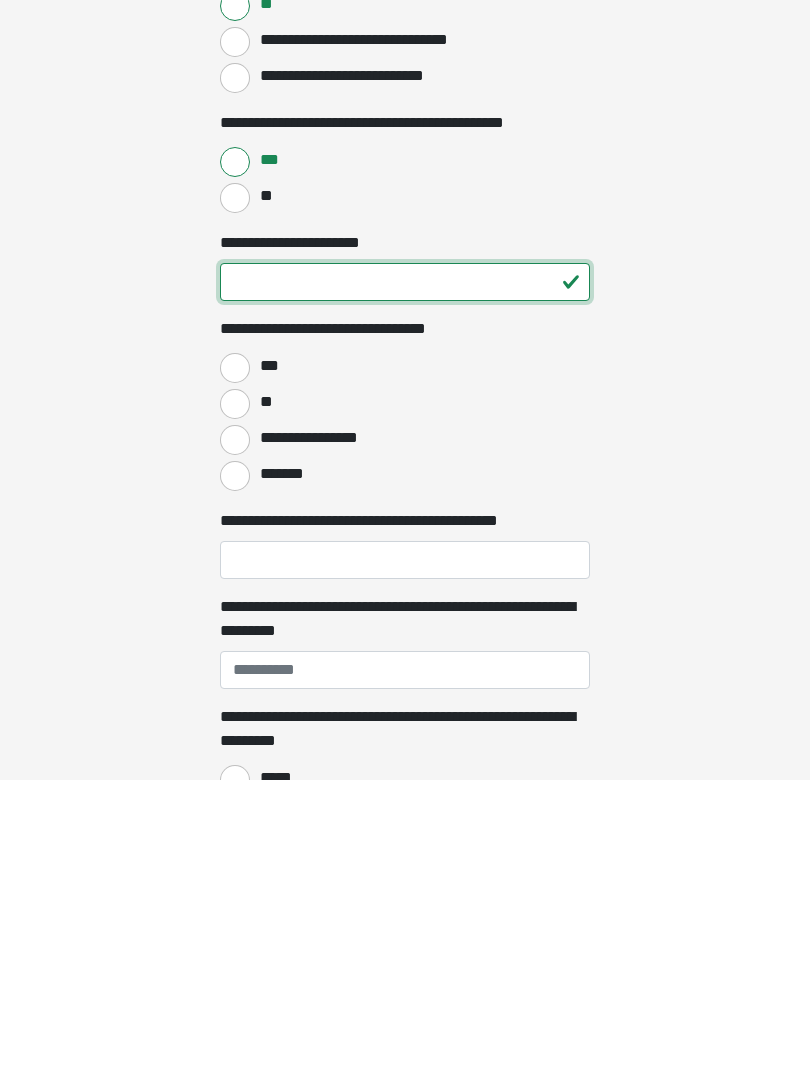 type on "**" 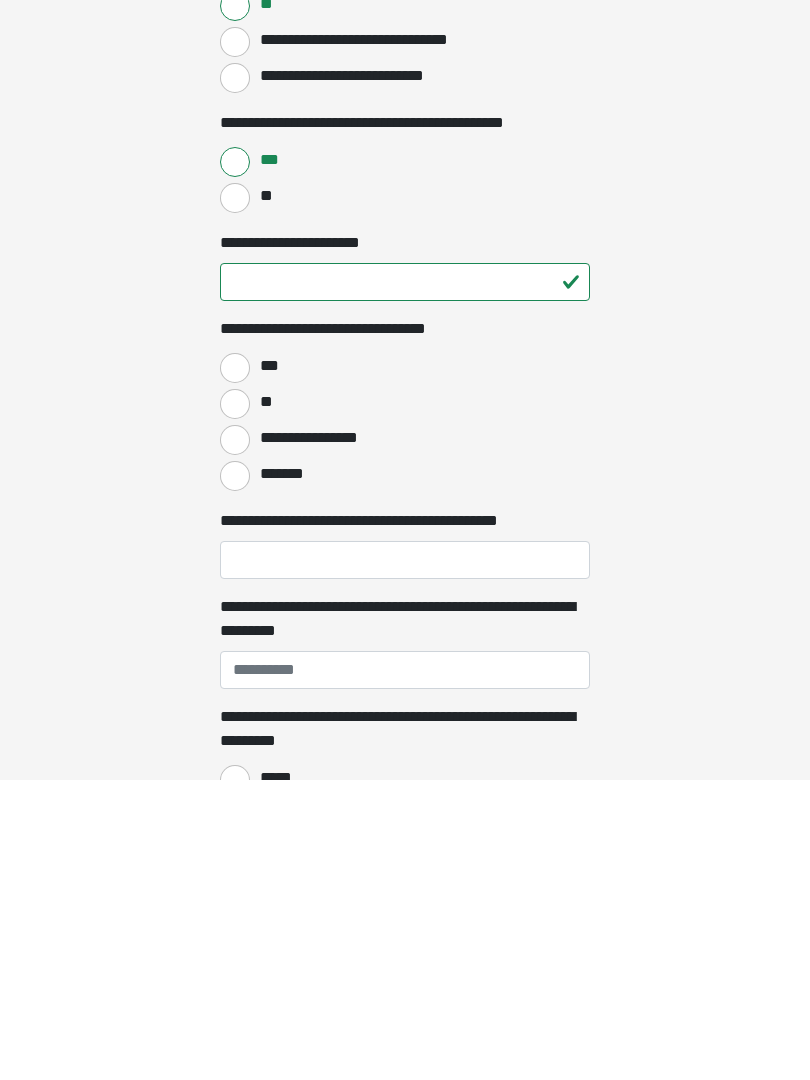 click on "***" at bounding box center (235, 669) 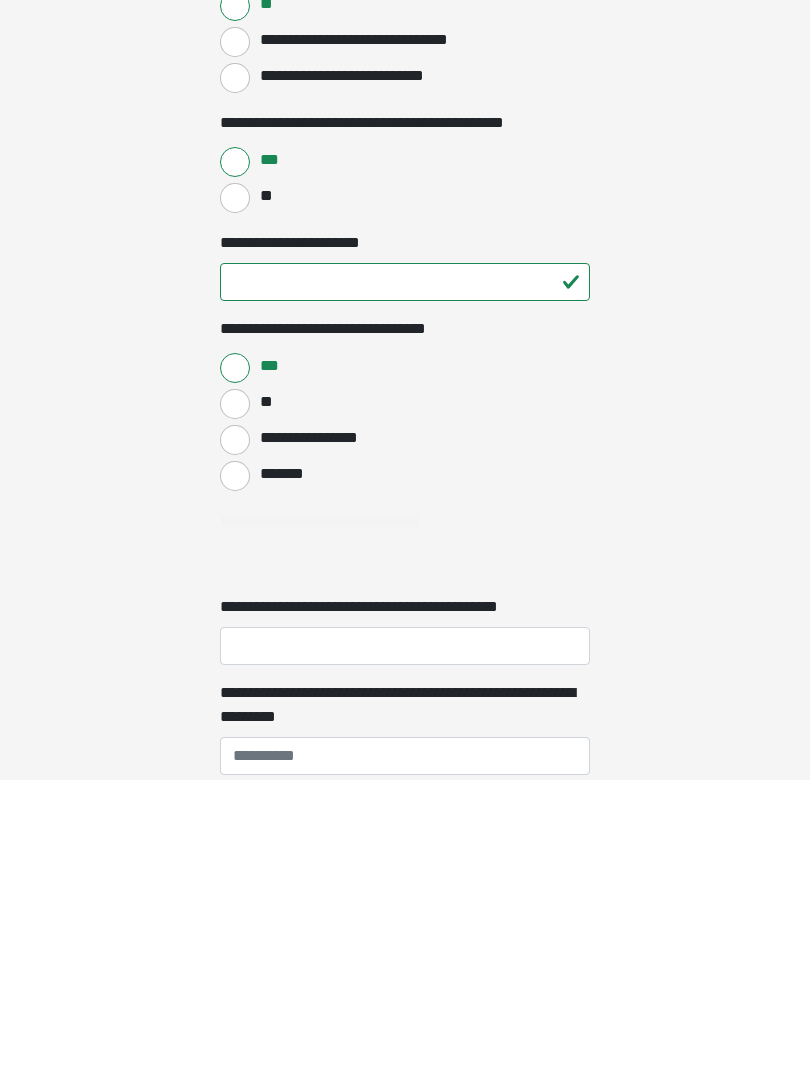 scroll, scrollTop: 1167, scrollLeft: 0, axis: vertical 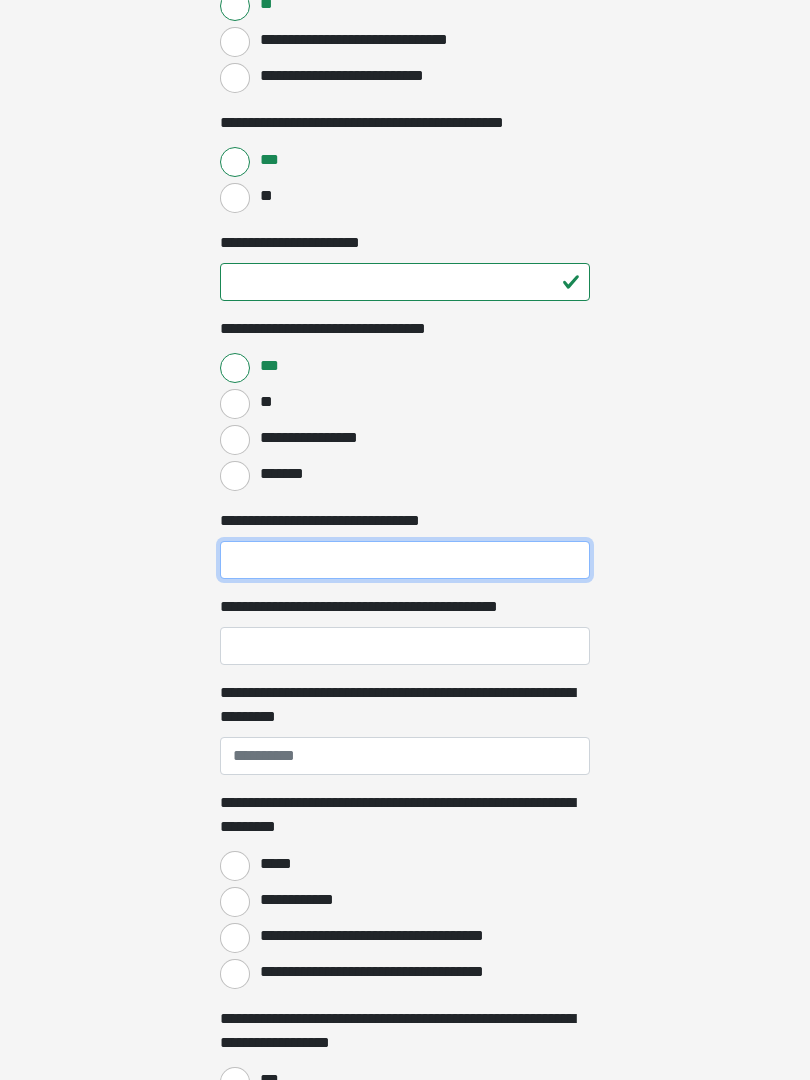 click on "**********" at bounding box center [405, 560] 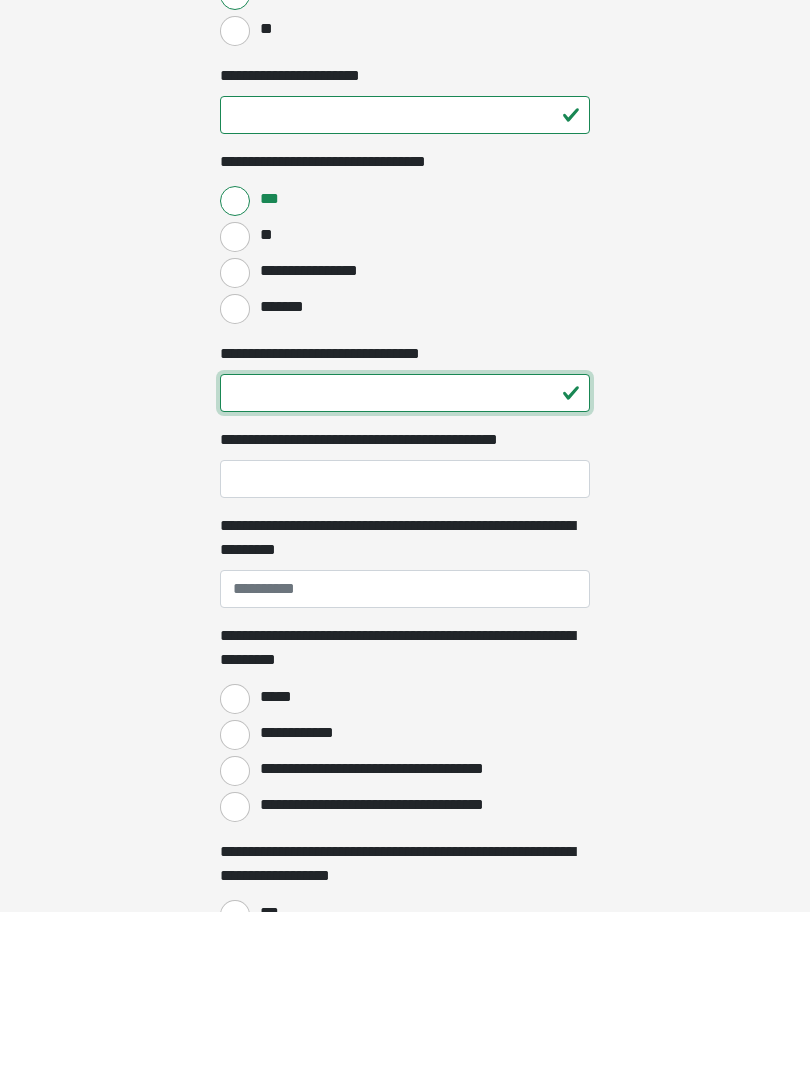 type on "**" 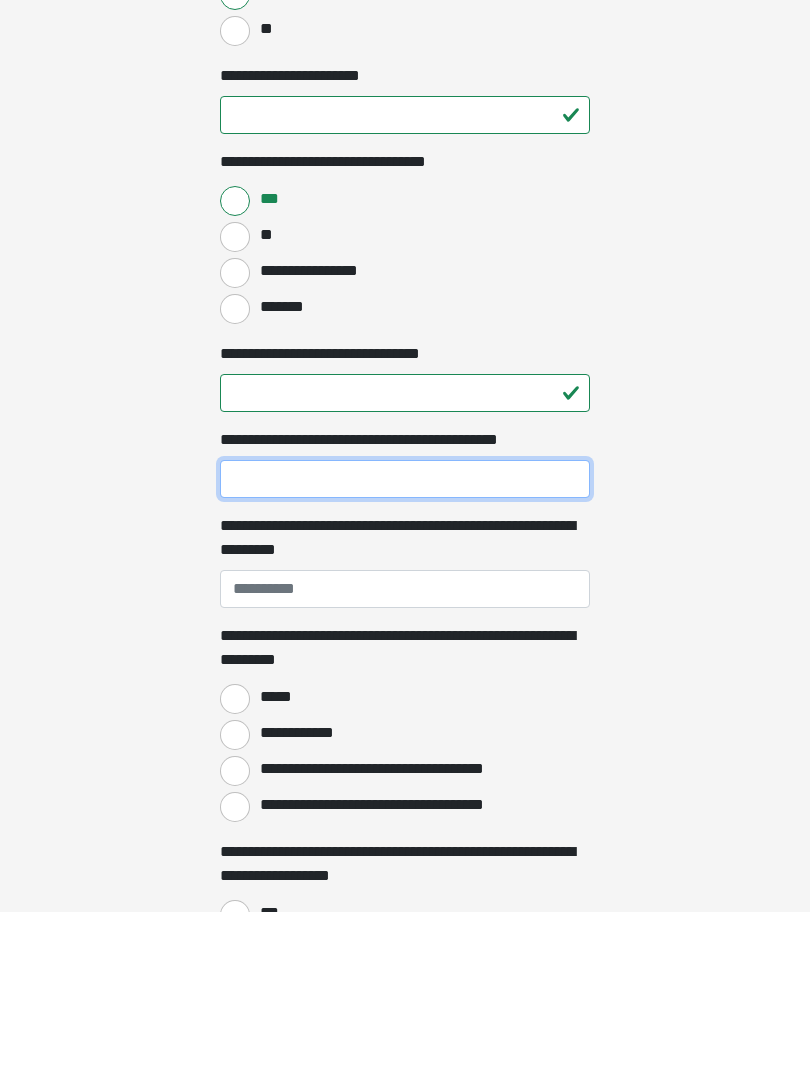 click on "**********" at bounding box center [405, 647] 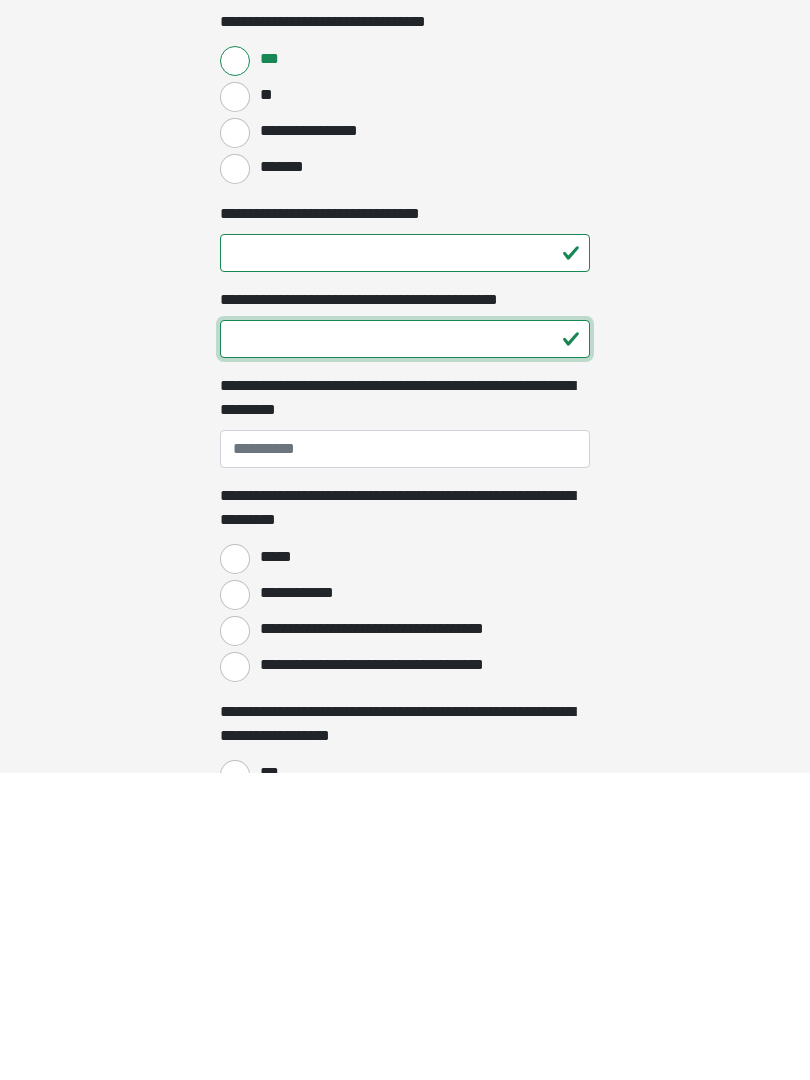 type on "**" 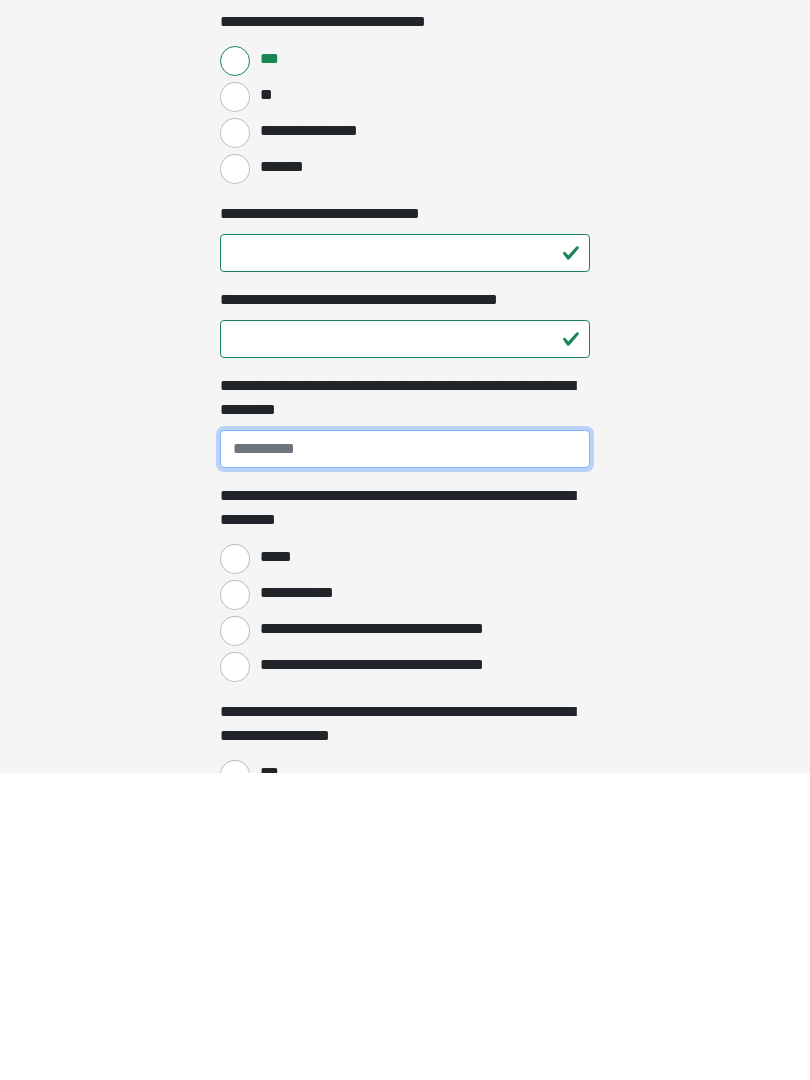 click on "**********" at bounding box center [405, 757] 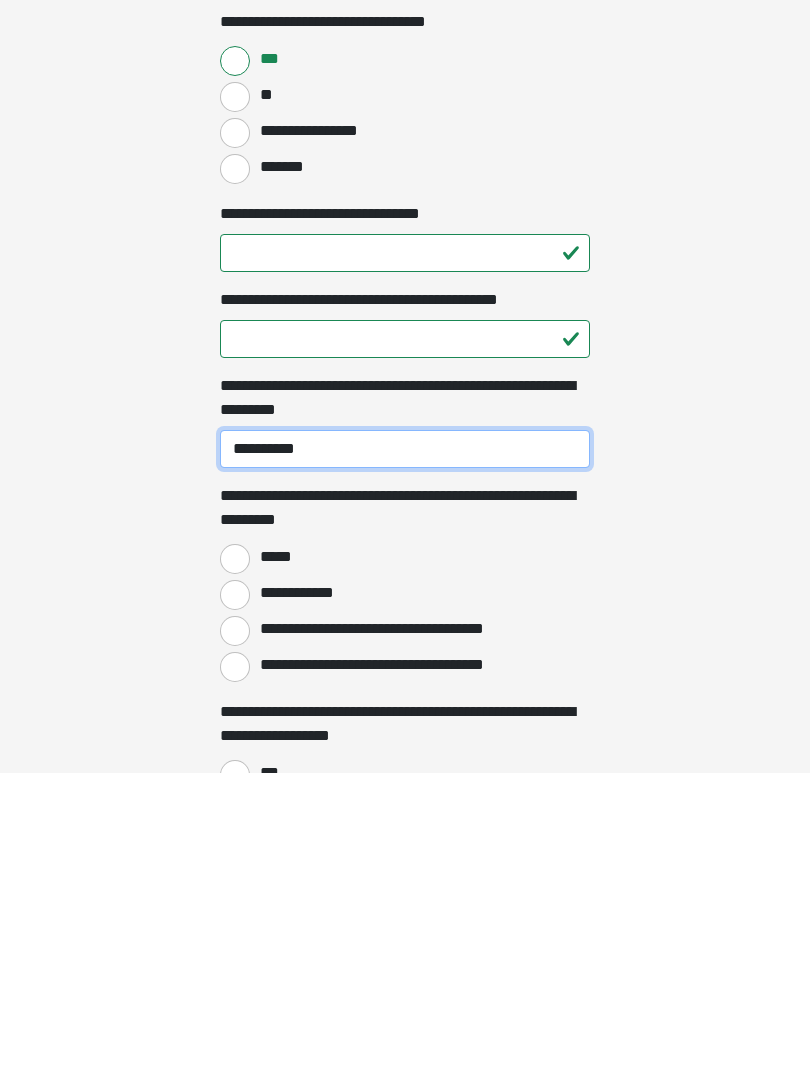 type on "**********" 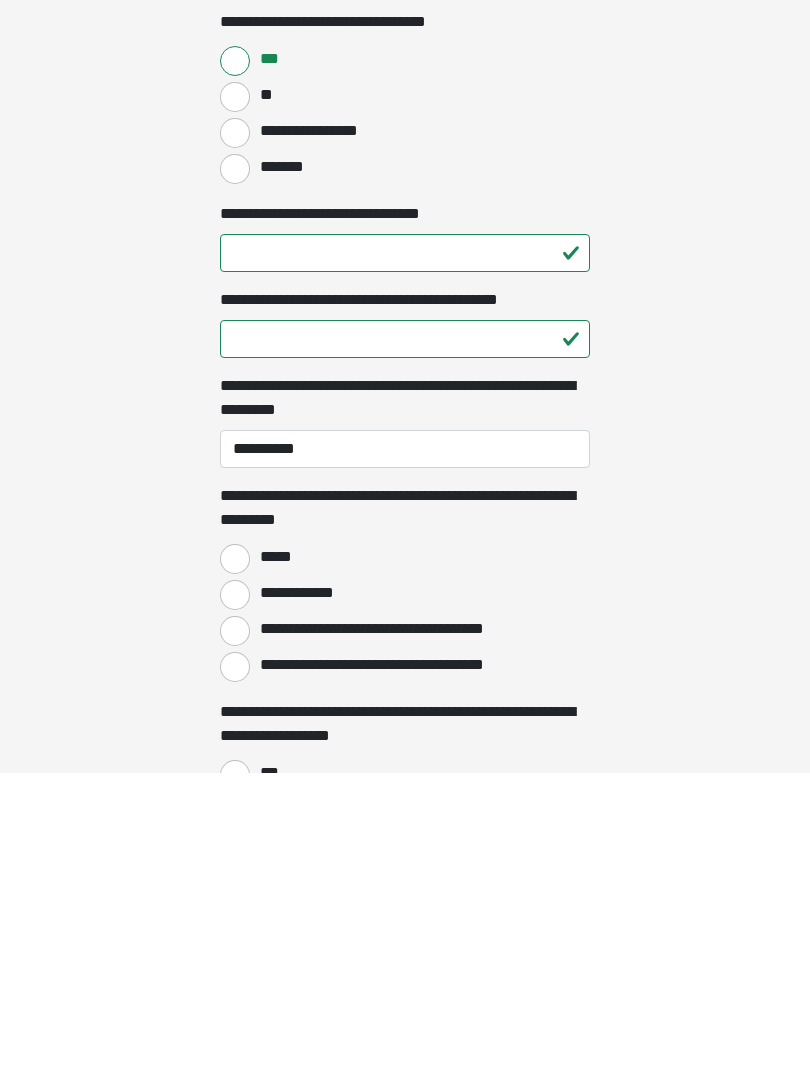 click on "*****" at bounding box center (235, 867) 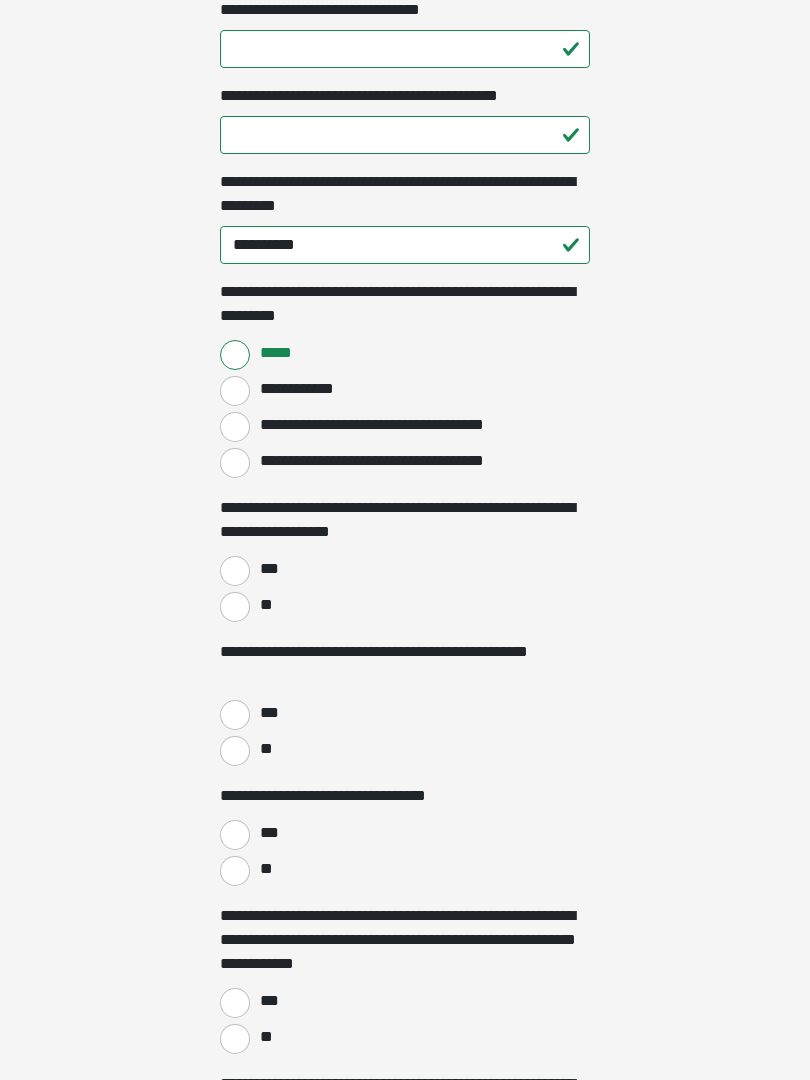 scroll, scrollTop: 1678, scrollLeft: 0, axis: vertical 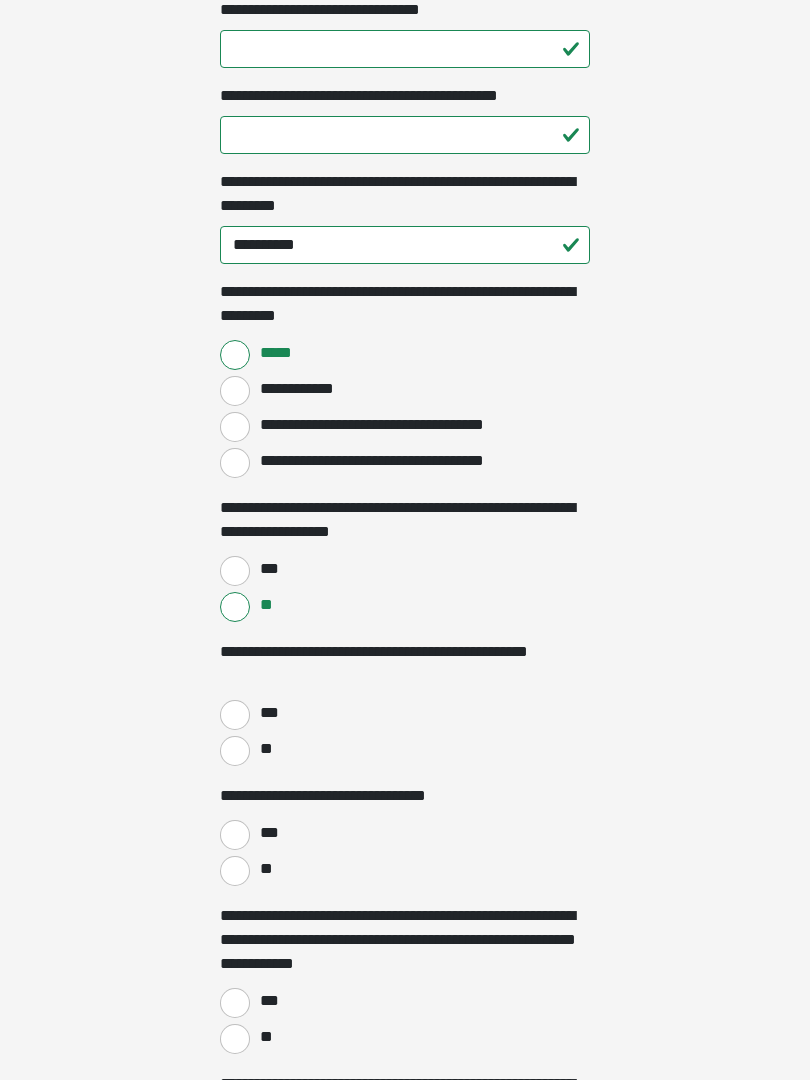 click on "**" at bounding box center [235, 751] 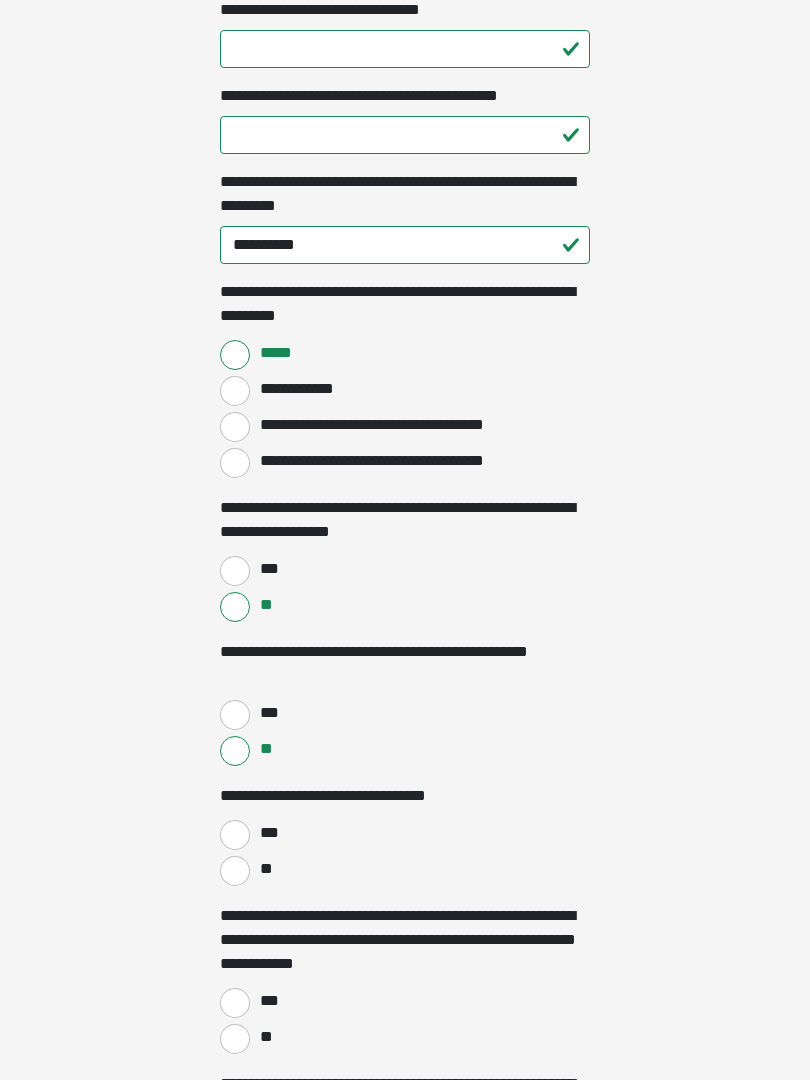 click on "**" at bounding box center [235, 871] 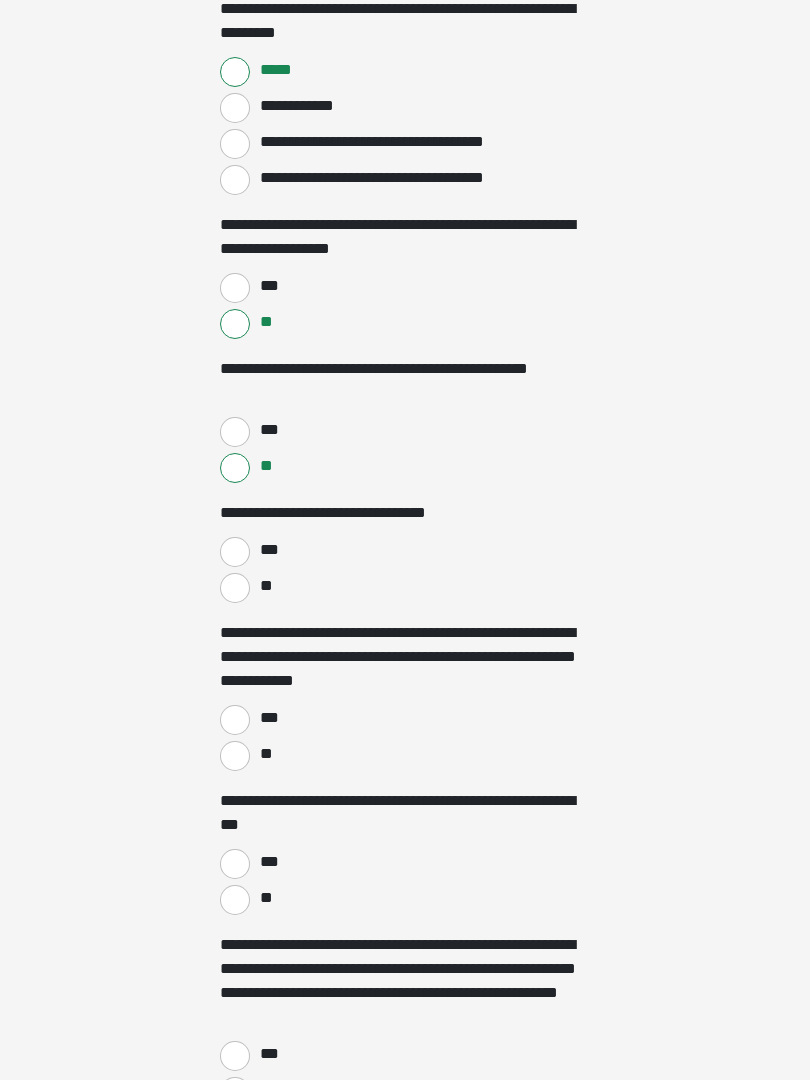 scroll, scrollTop: 2032, scrollLeft: 0, axis: vertical 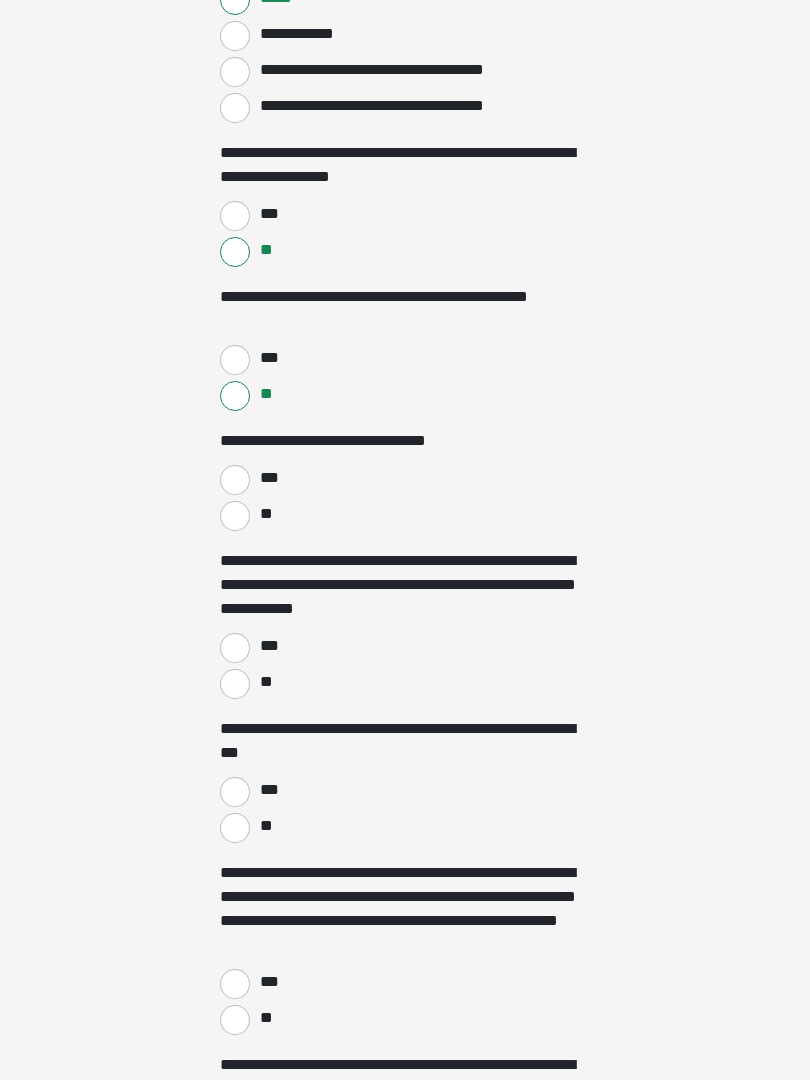 click on "***" at bounding box center (235, 649) 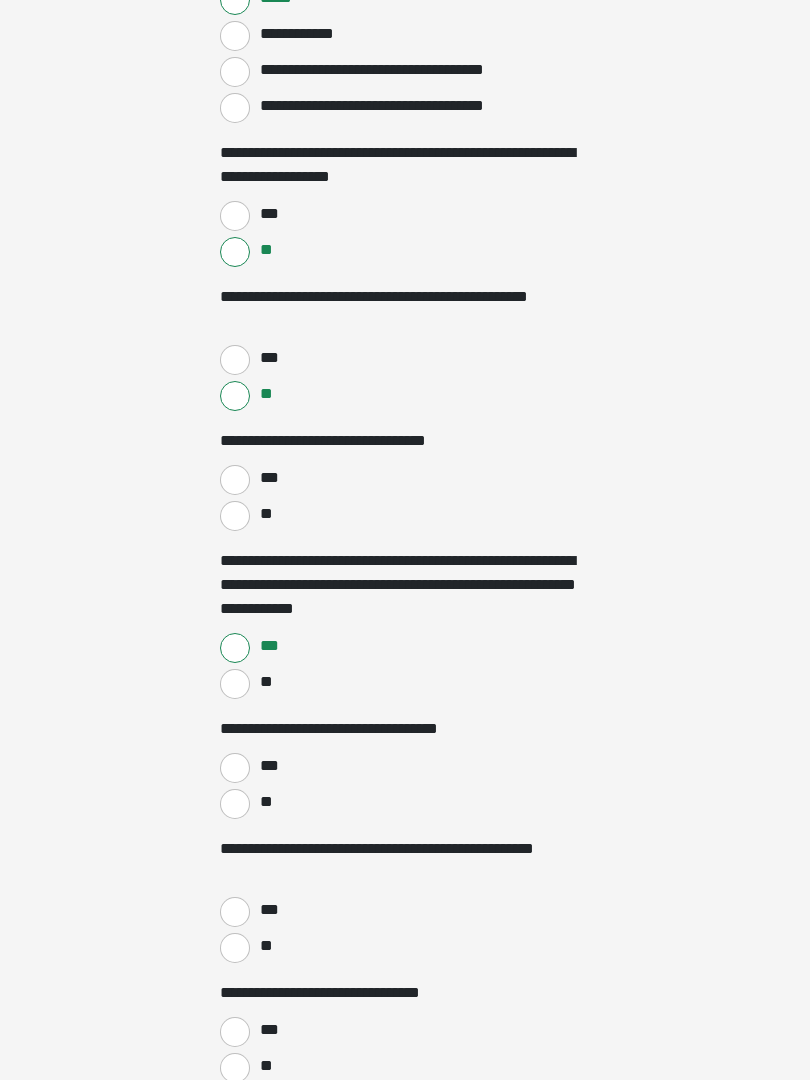 click on "***" at bounding box center (235, 768) 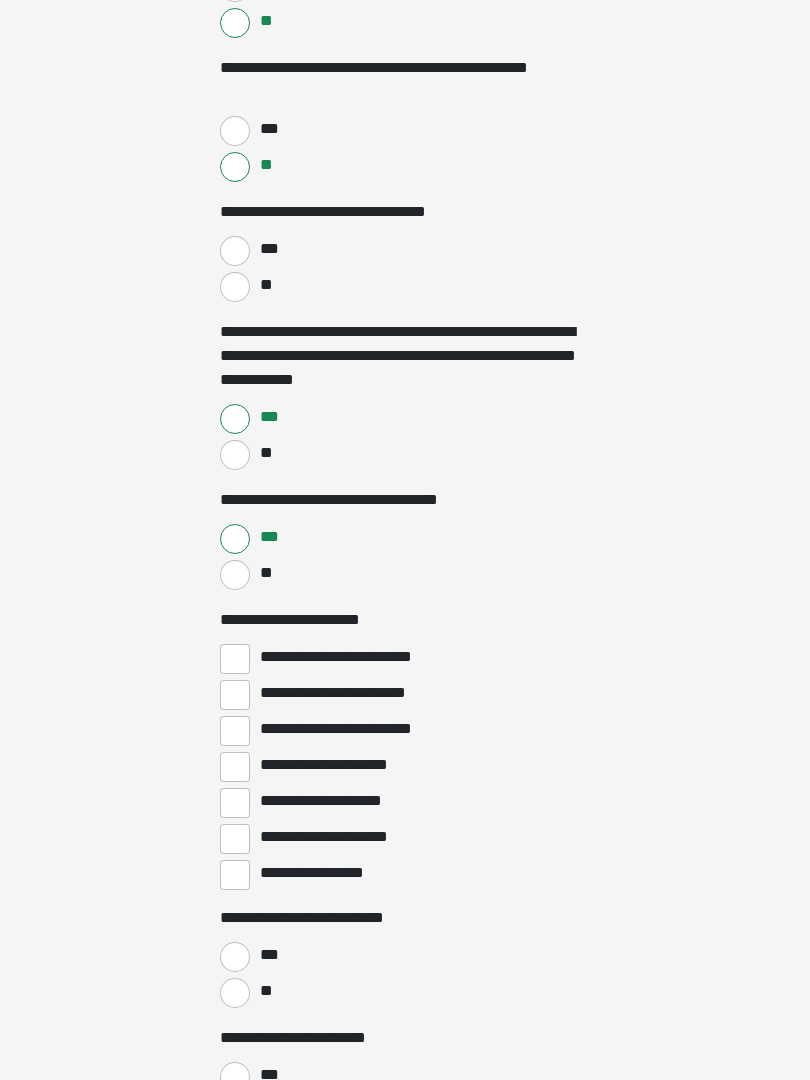 scroll, scrollTop: 2262, scrollLeft: 0, axis: vertical 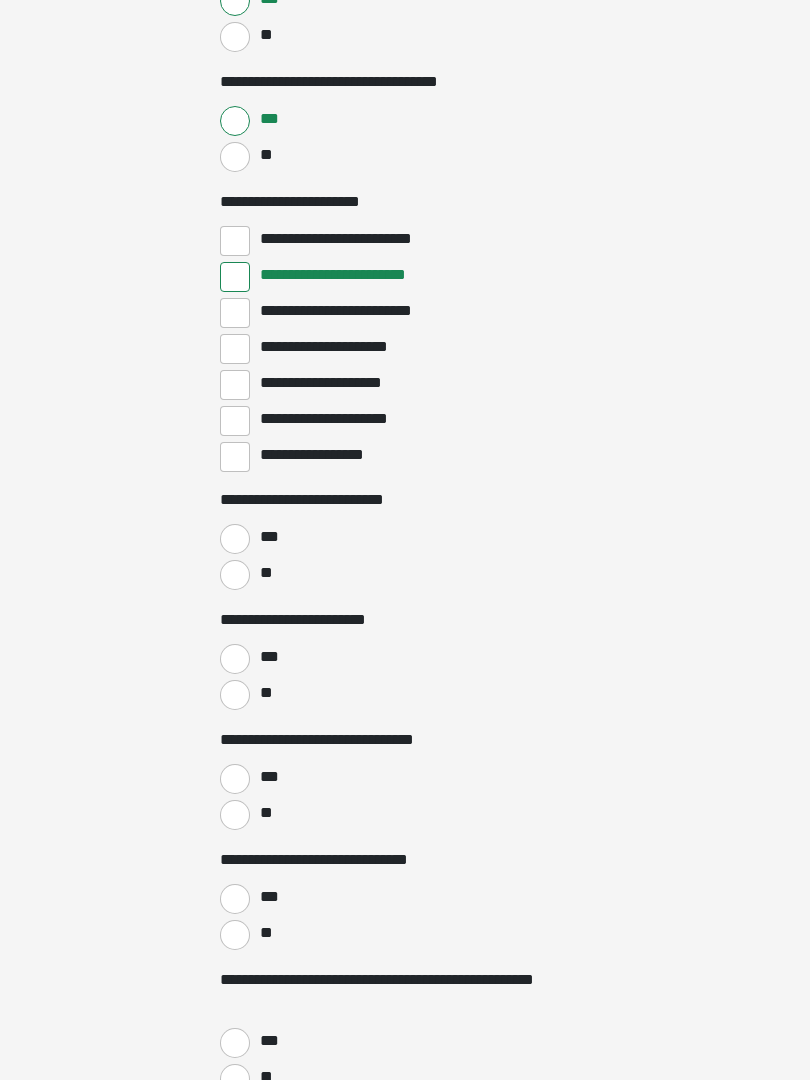 click on "**" at bounding box center [235, 576] 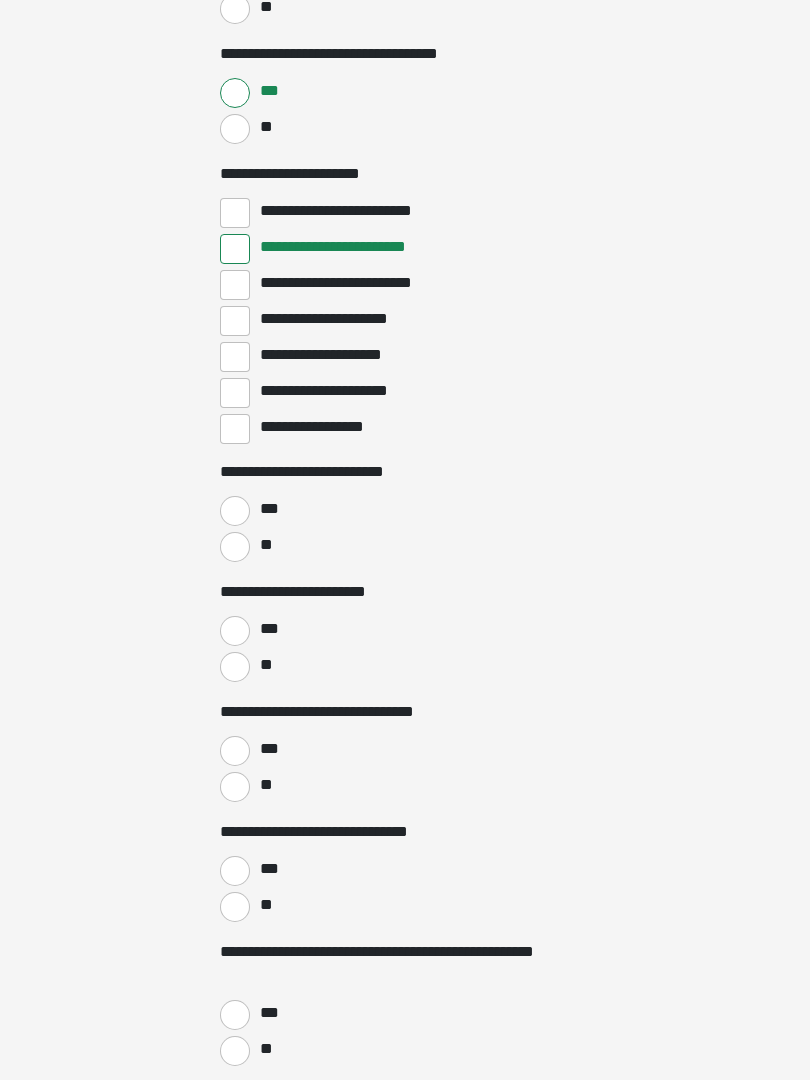 scroll, scrollTop: 2776, scrollLeft: 0, axis: vertical 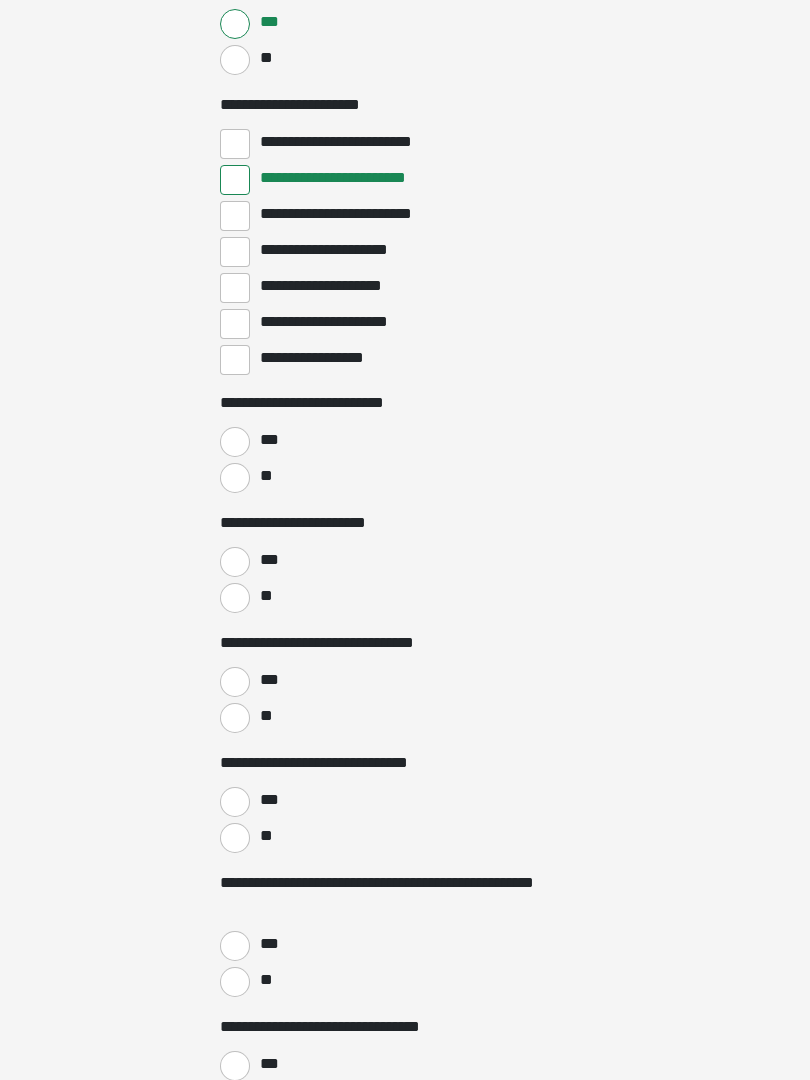 click on "***" at bounding box center (268, 441) 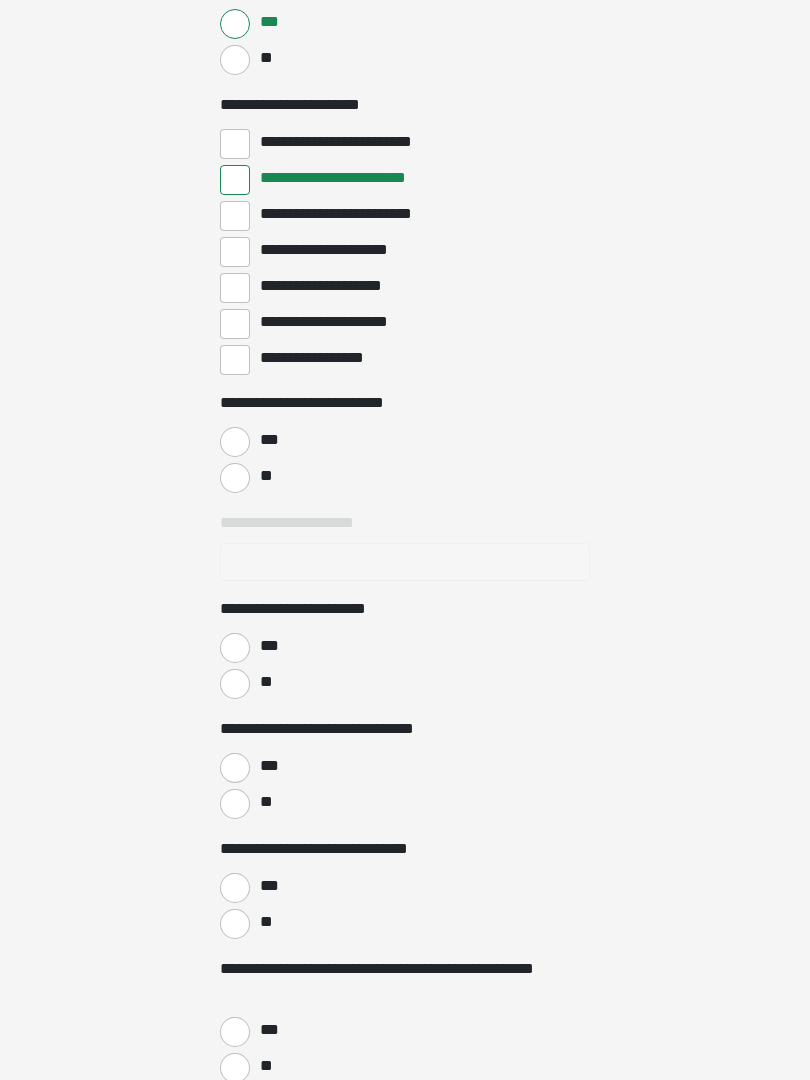 scroll, scrollTop: 2777, scrollLeft: 0, axis: vertical 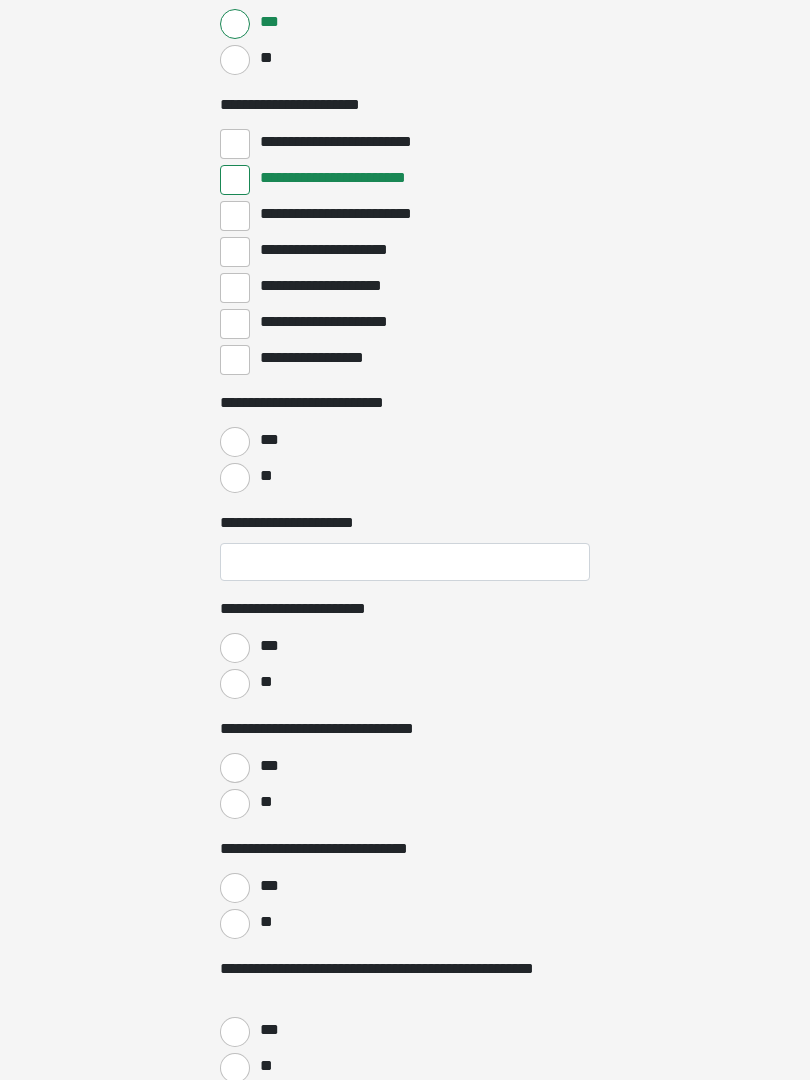 click on "***" at bounding box center [235, 442] 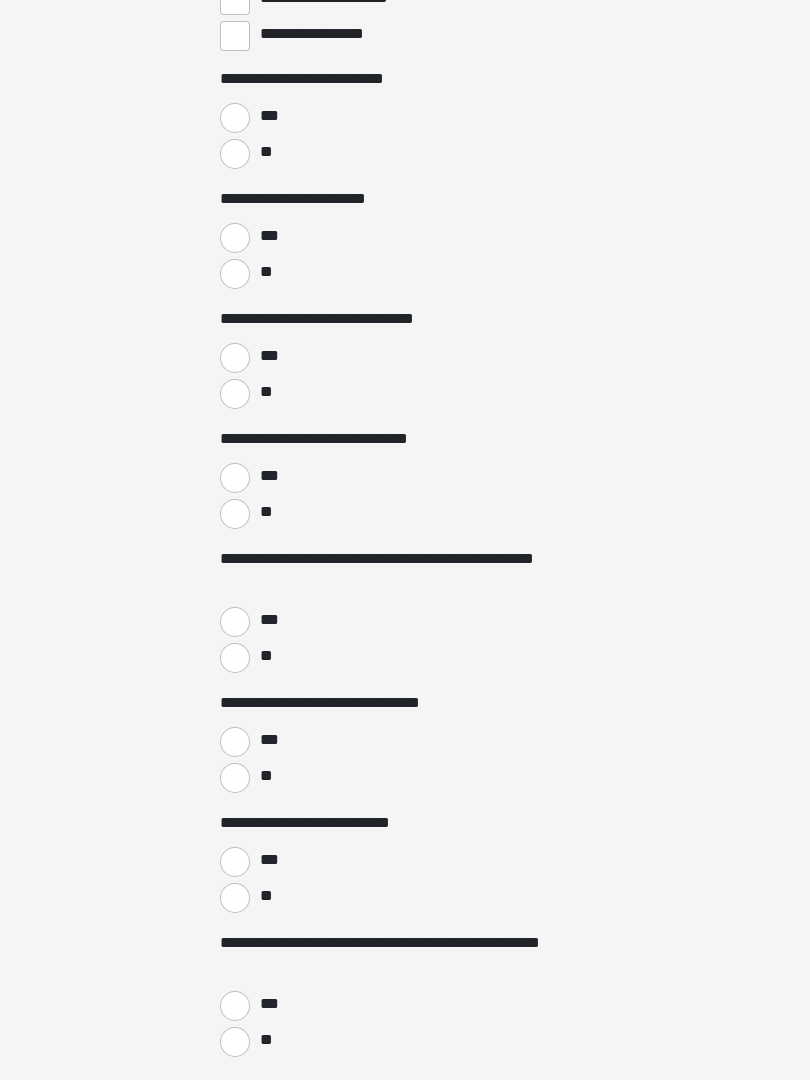 scroll, scrollTop: 3101, scrollLeft: 0, axis: vertical 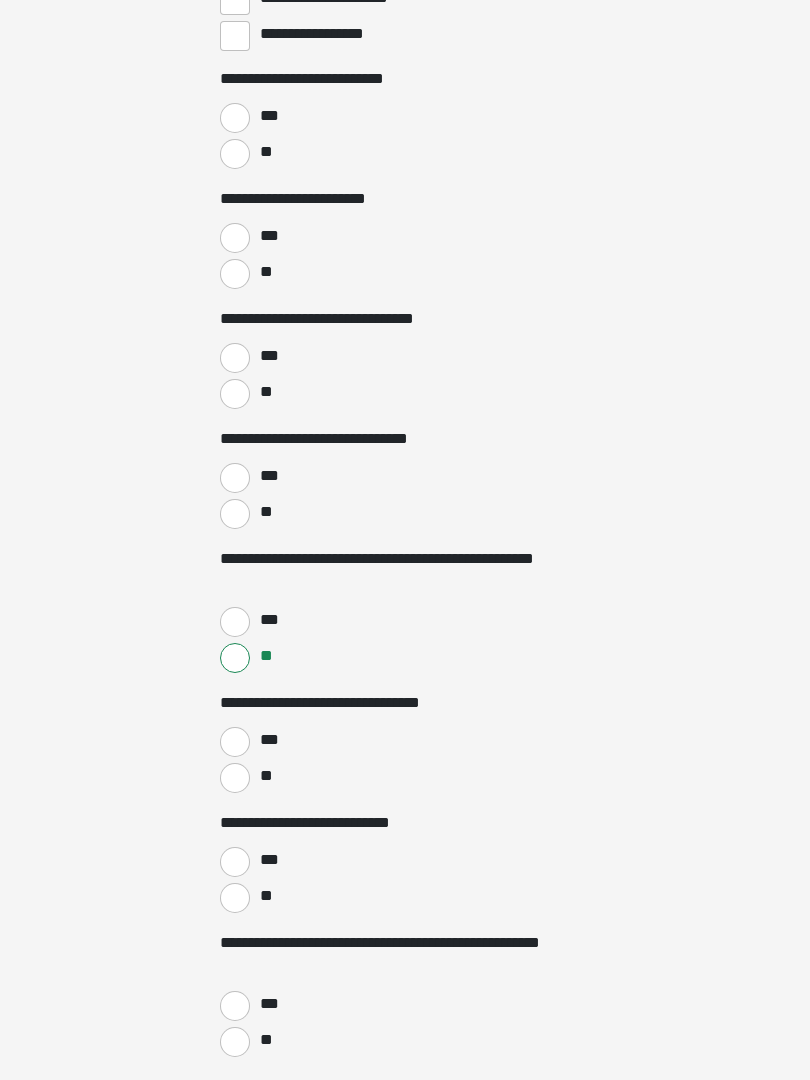 click on "**" at bounding box center (235, 778) 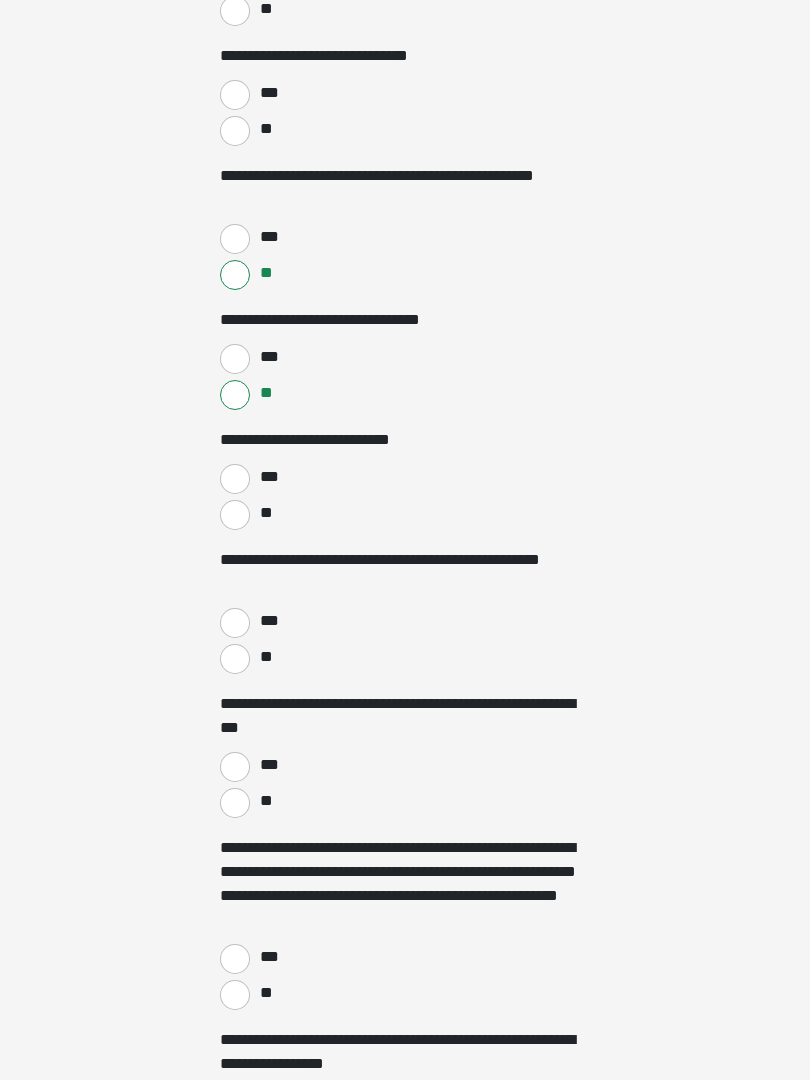 scroll, scrollTop: 3493, scrollLeft: 0, axis: vertical 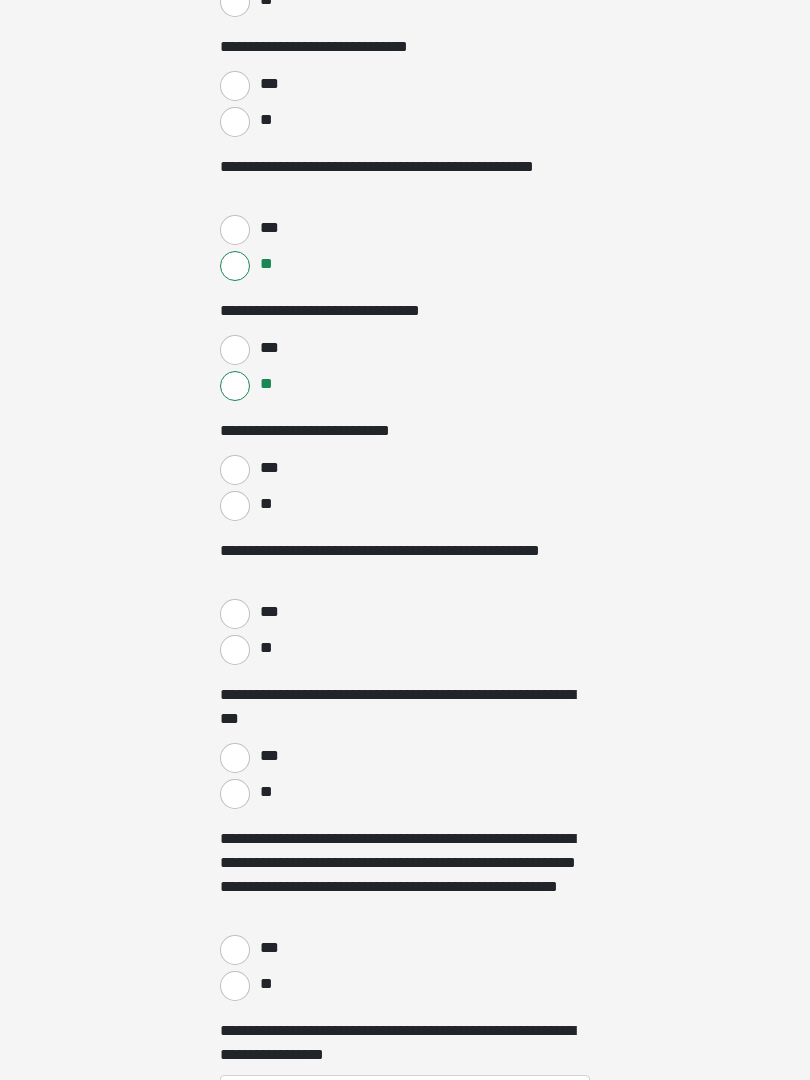 click on "**" at bounding box center (235, 506) 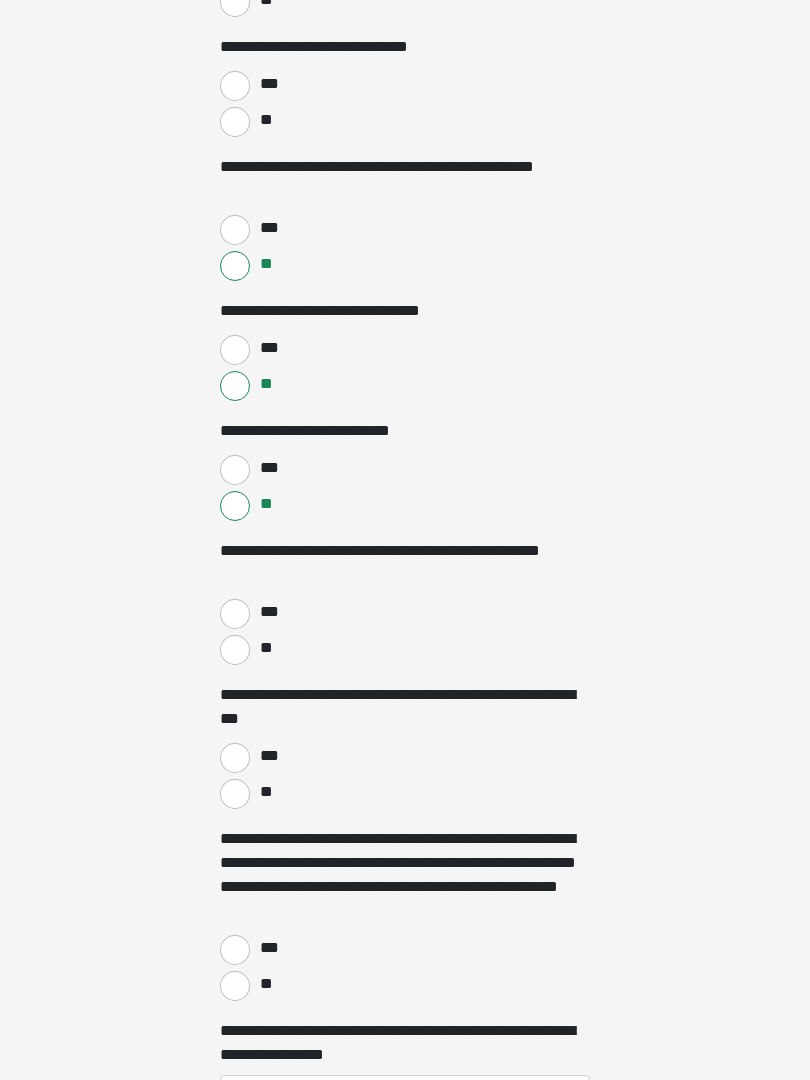 click on "**" at bounding box center (235, 650) 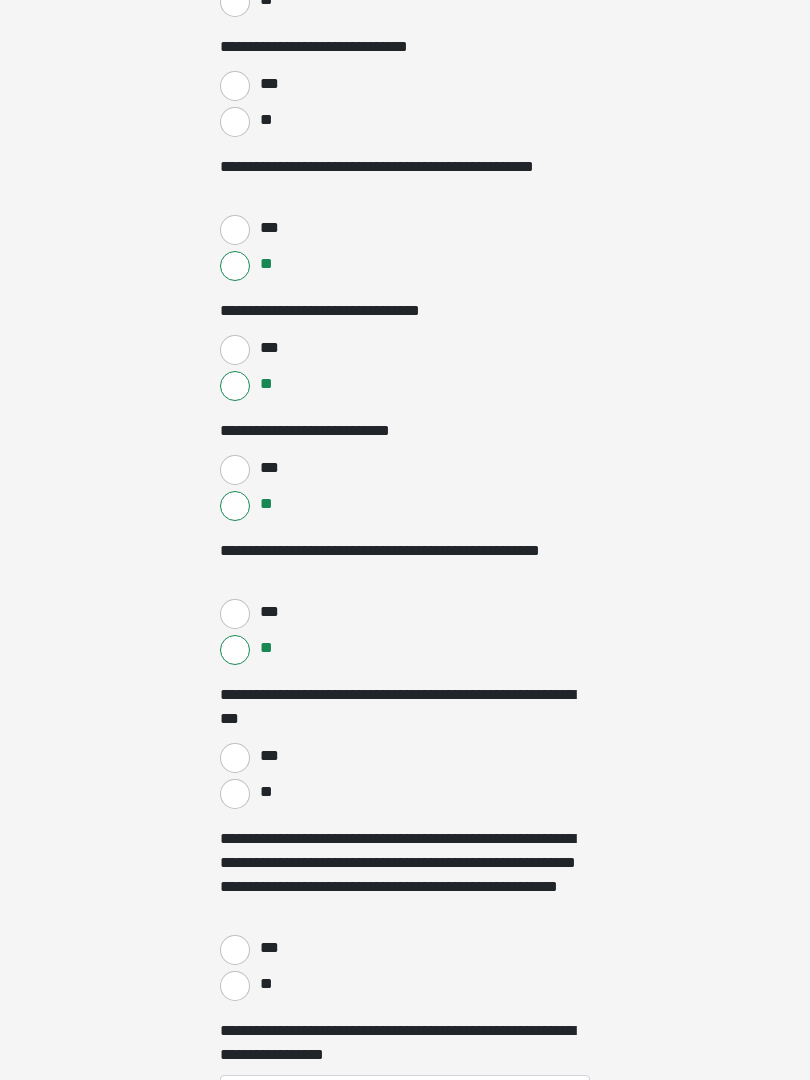 click on "**" at bounding box center [235, 794] 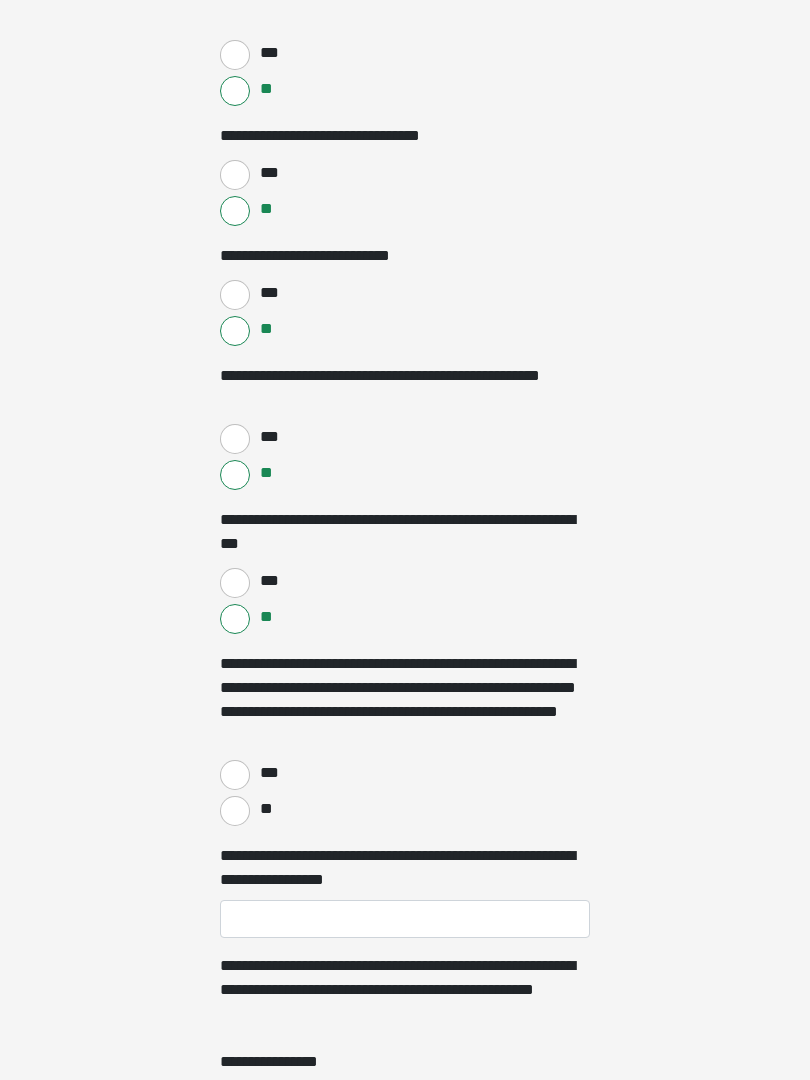 scroll, scrollTop: 3774, scrollLeft: 0, axis: vertical 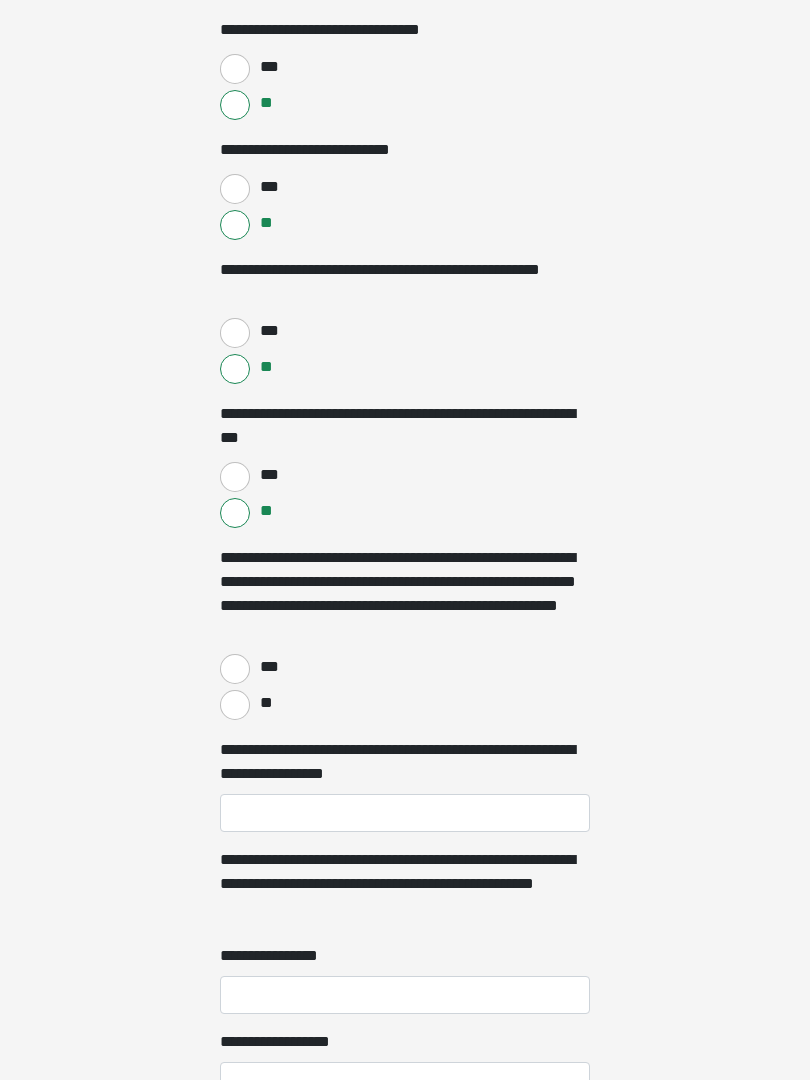 click on "**" at bounding box center [235, 705] 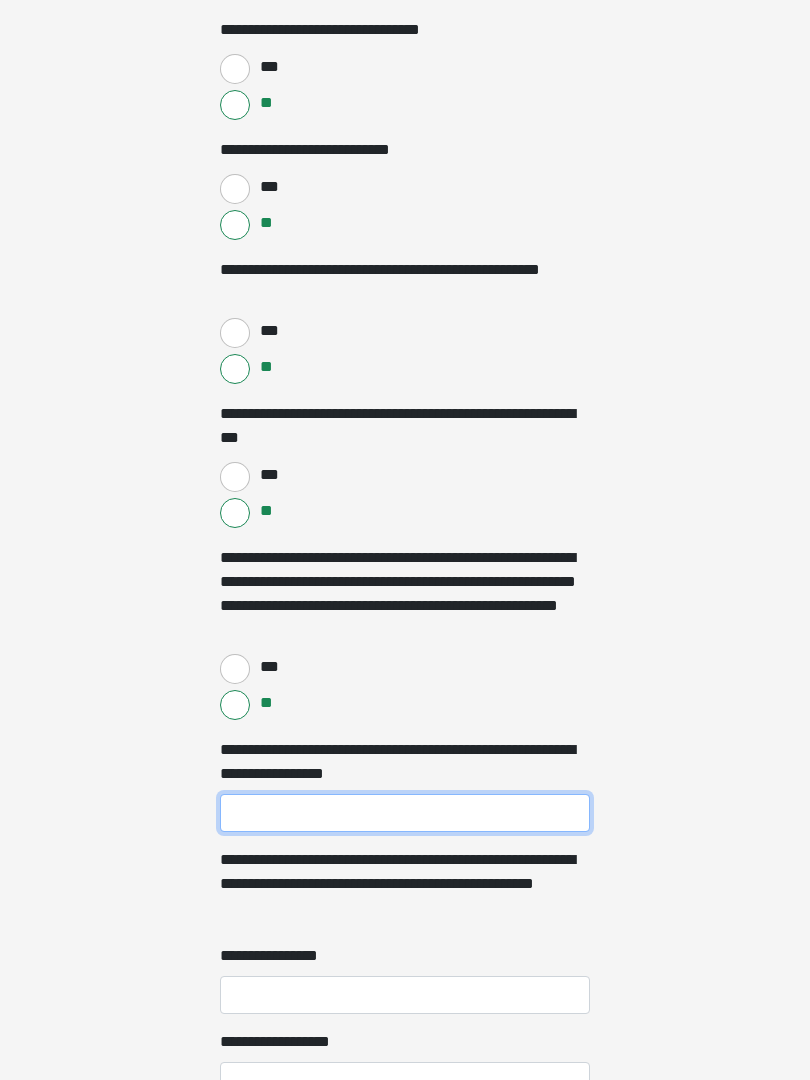 click on "**********" at bounding box center (405, 813) 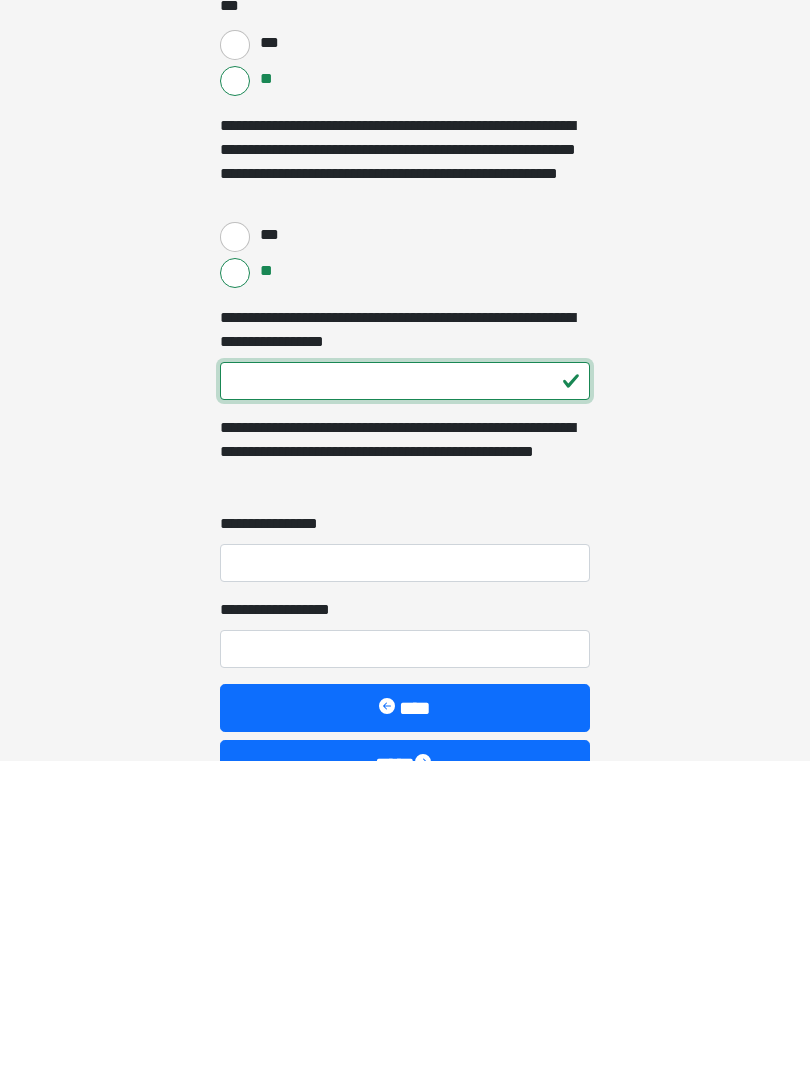 type on "***" 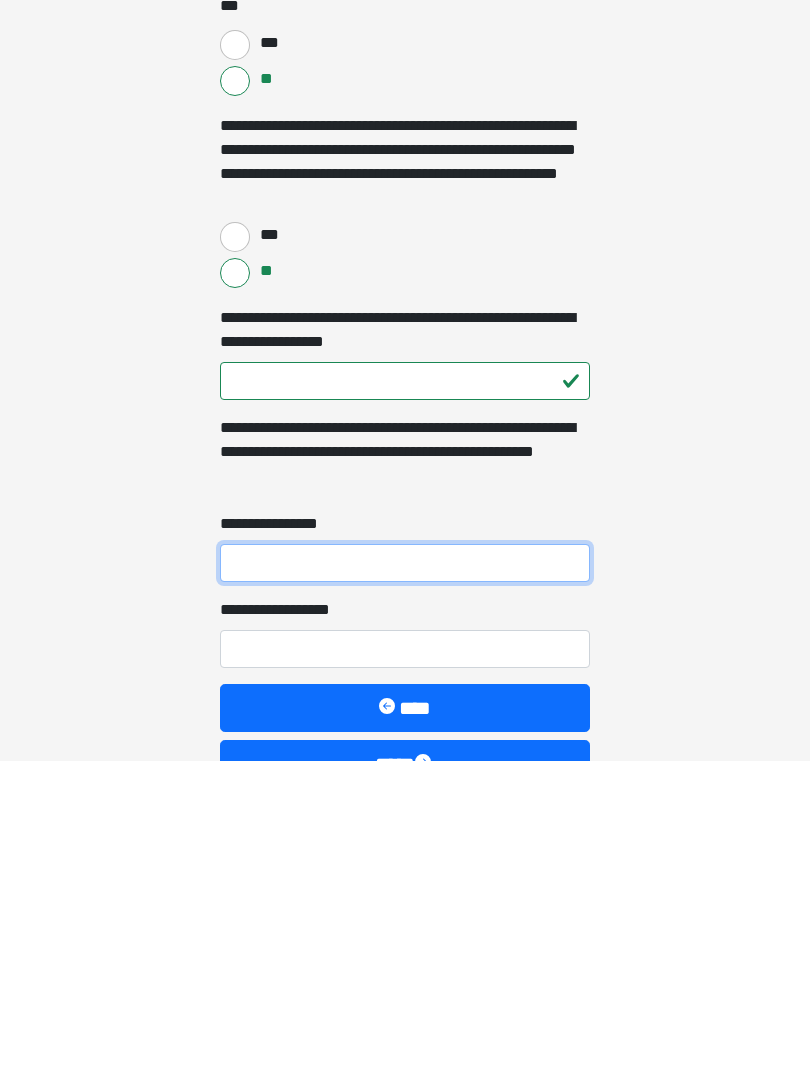 click on "**********" at bounding box center [405, 883] 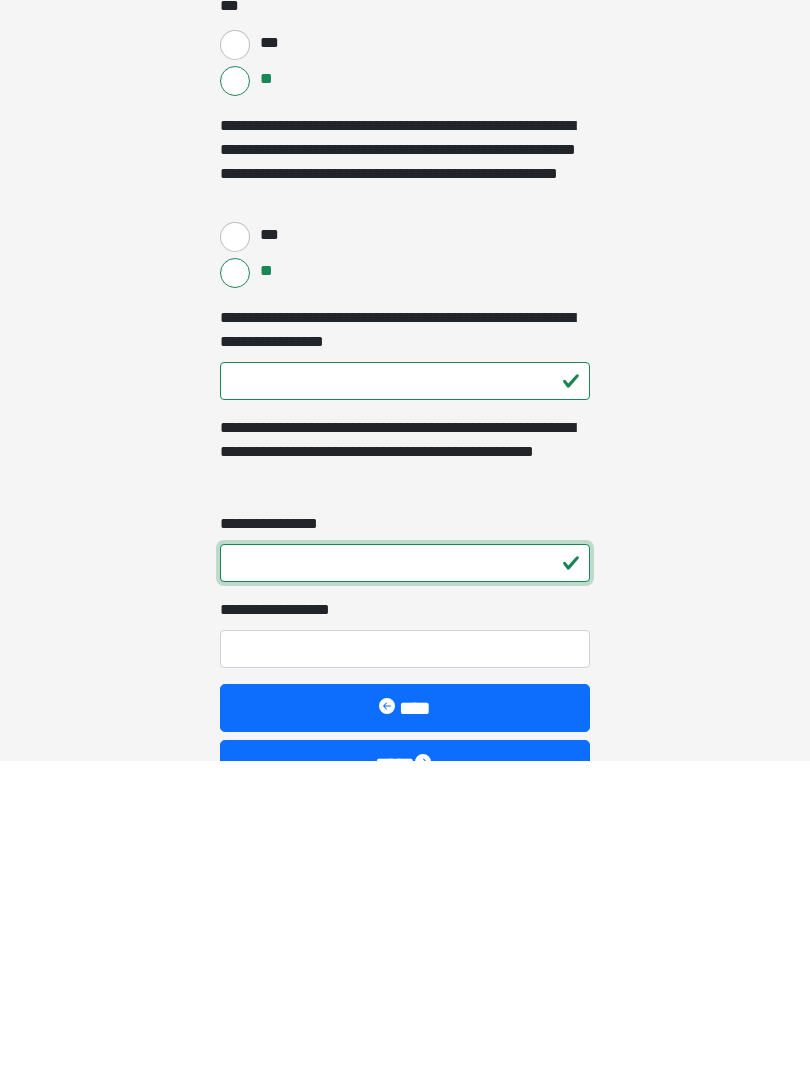 type on "*" 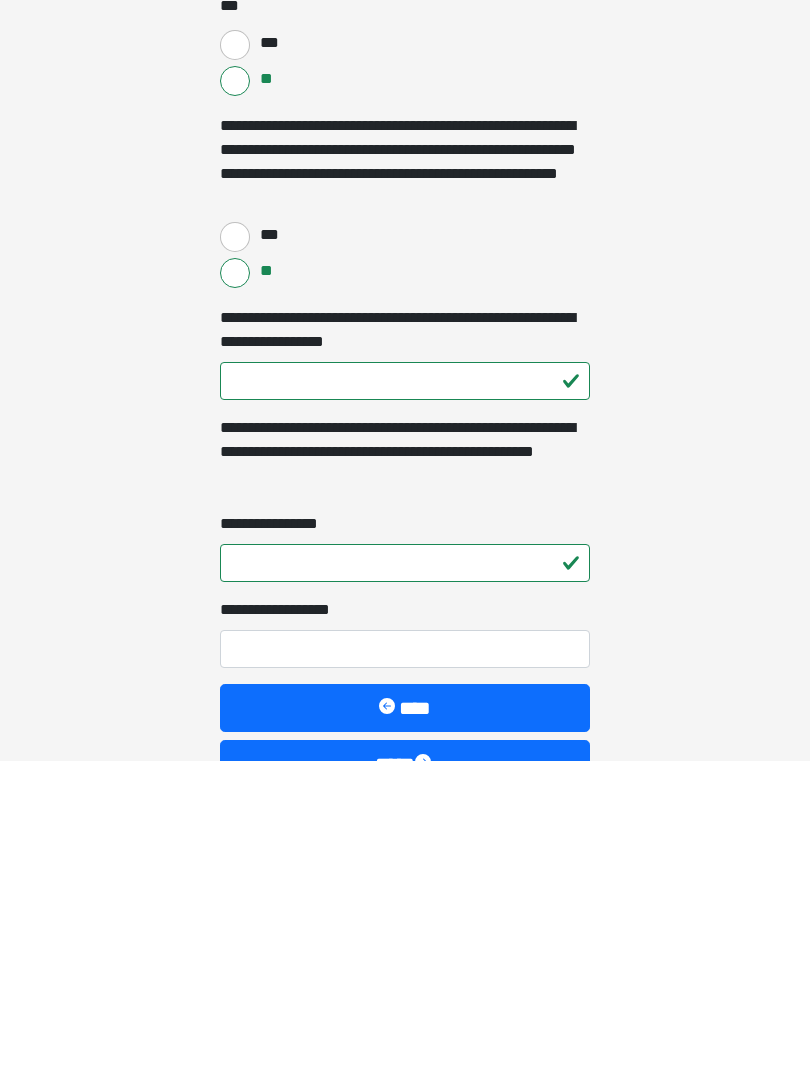 click on "**********" at bounding box center [405, 969] 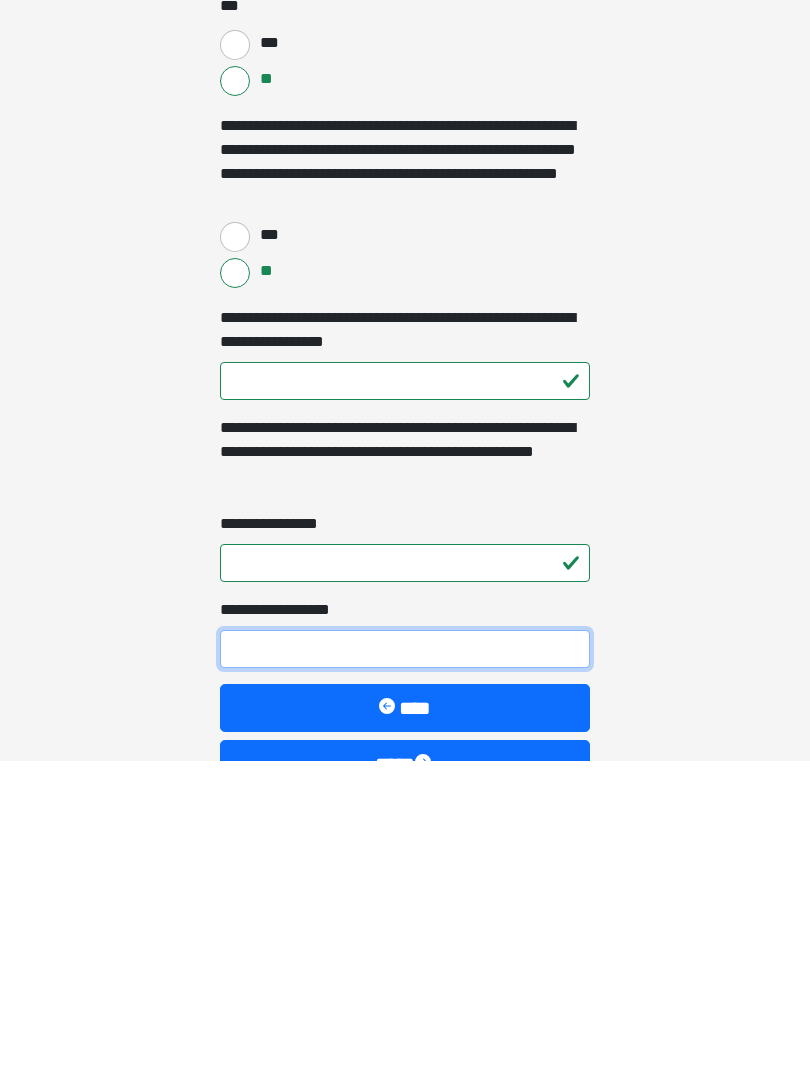 type on "*" 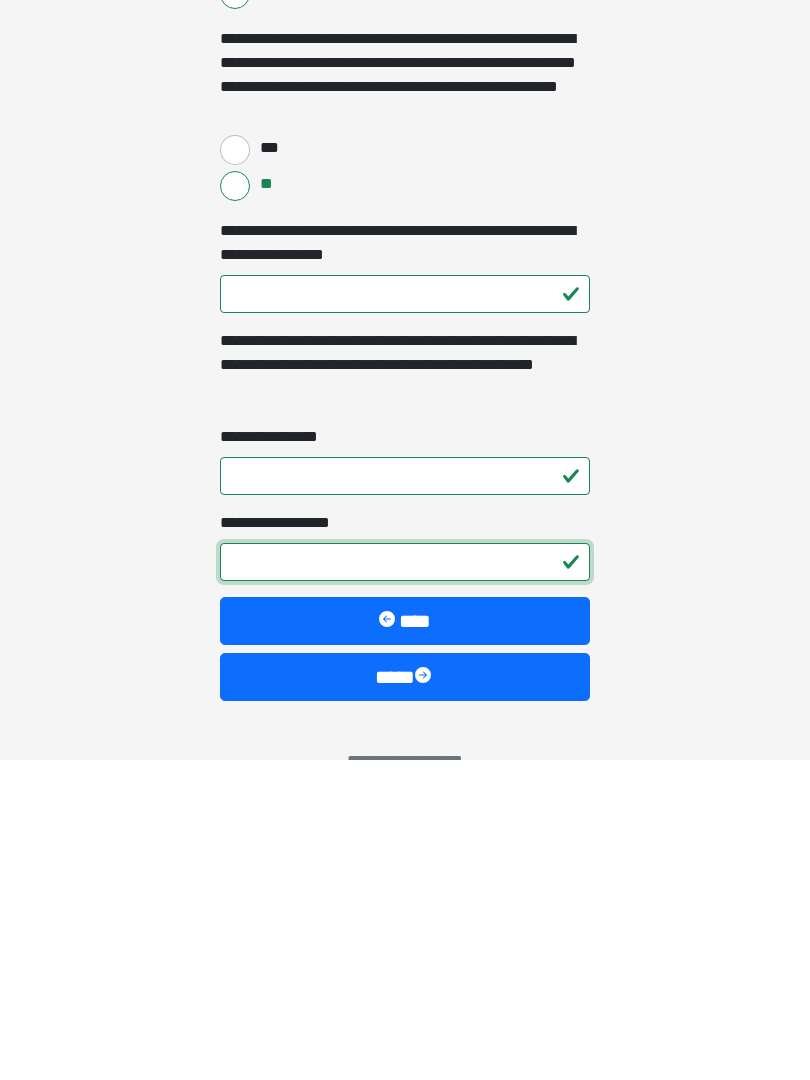 scroll, scrollTop: 4012, scrollLeft: 0, axis: vertical 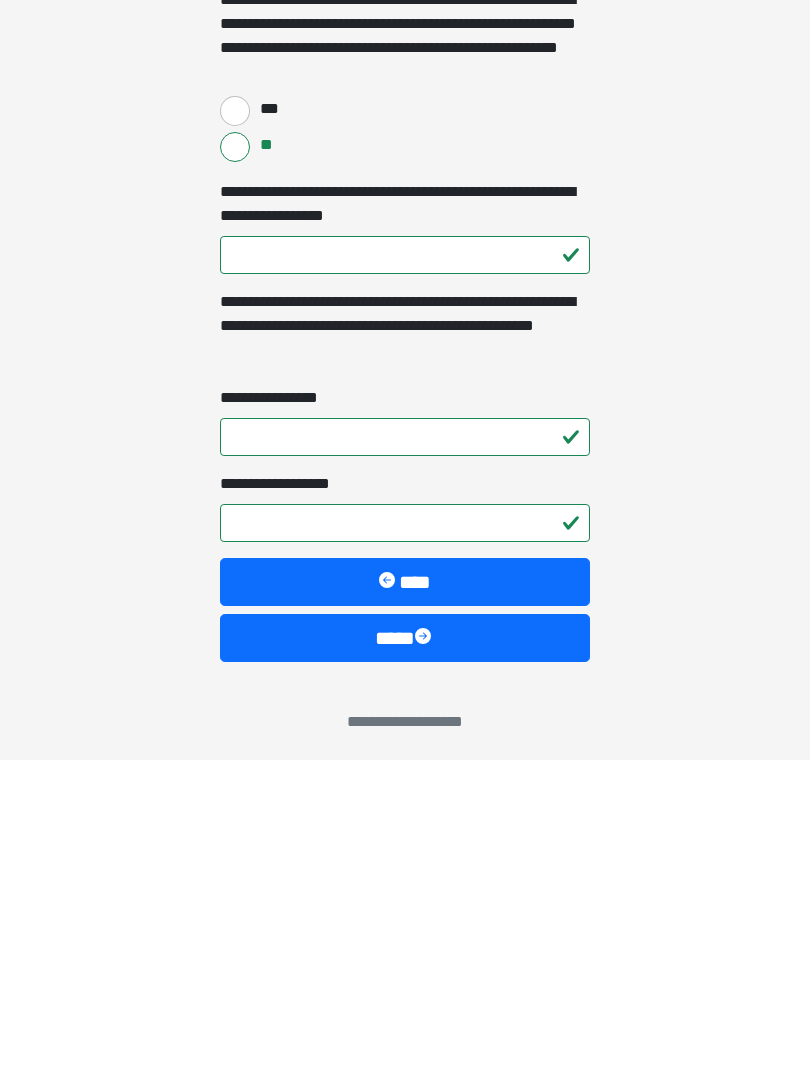 click at bounding box center (425, 958) 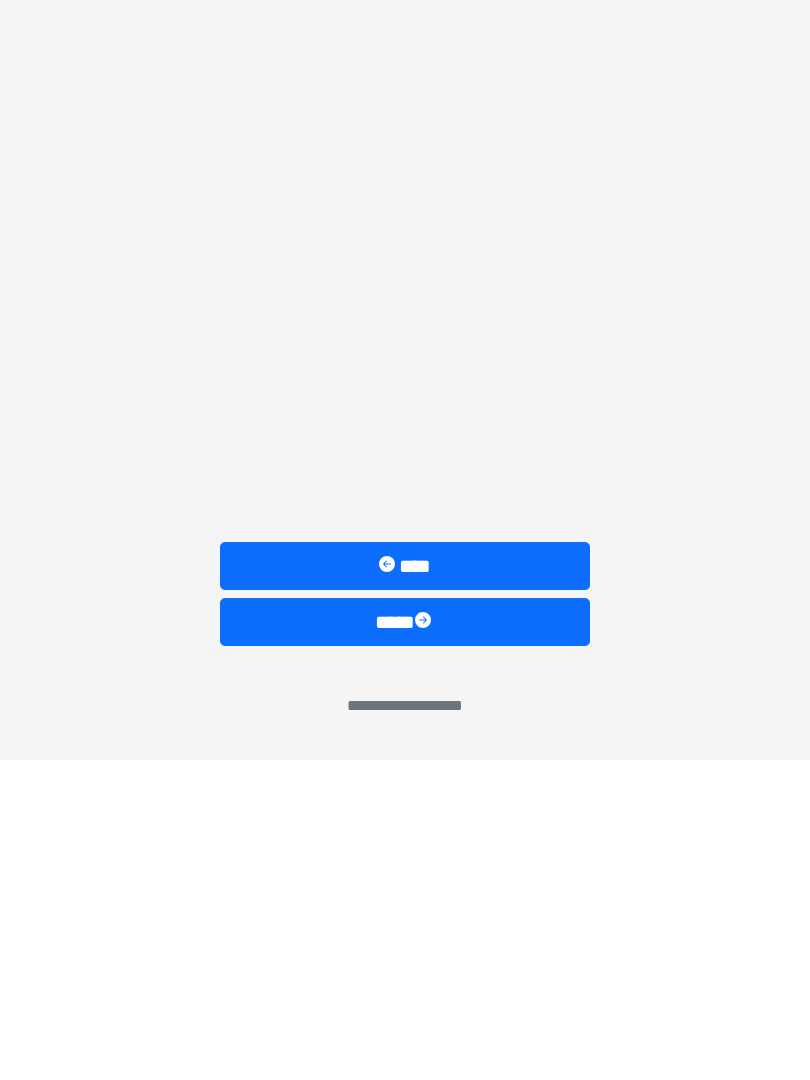 scroll, scrollTop: 0, scrollLeft: 0, axis: both 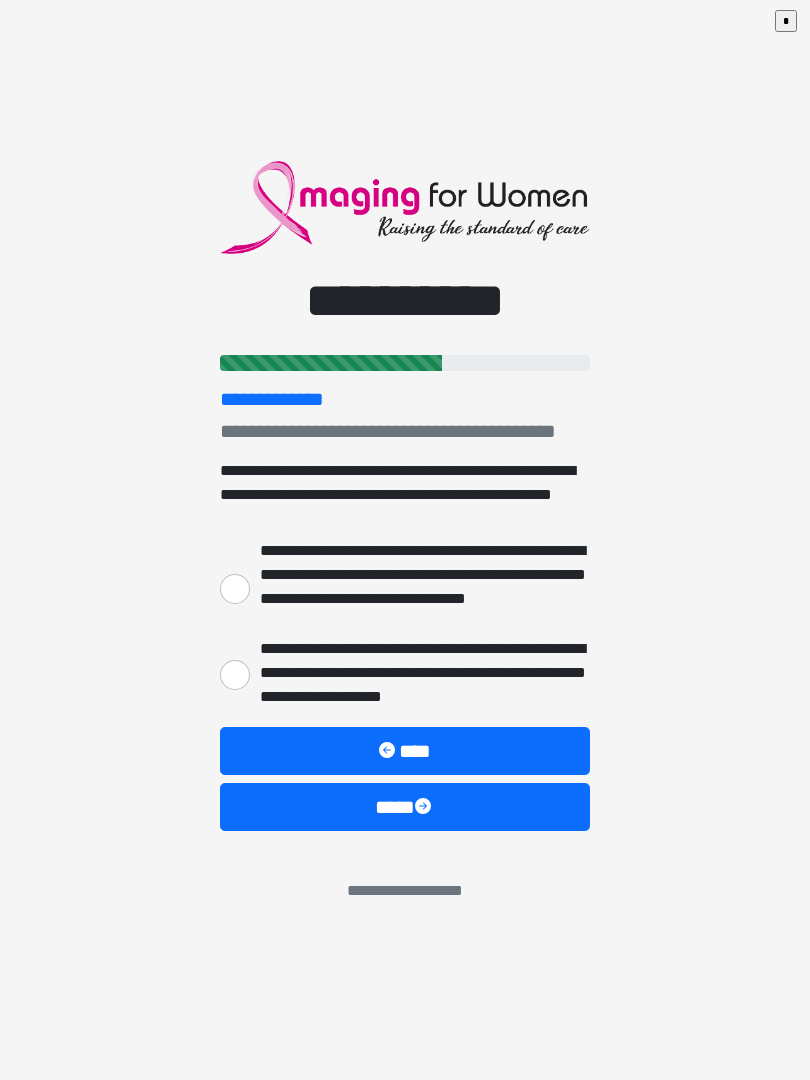 click on "**********" at bounding box center [235, 675] 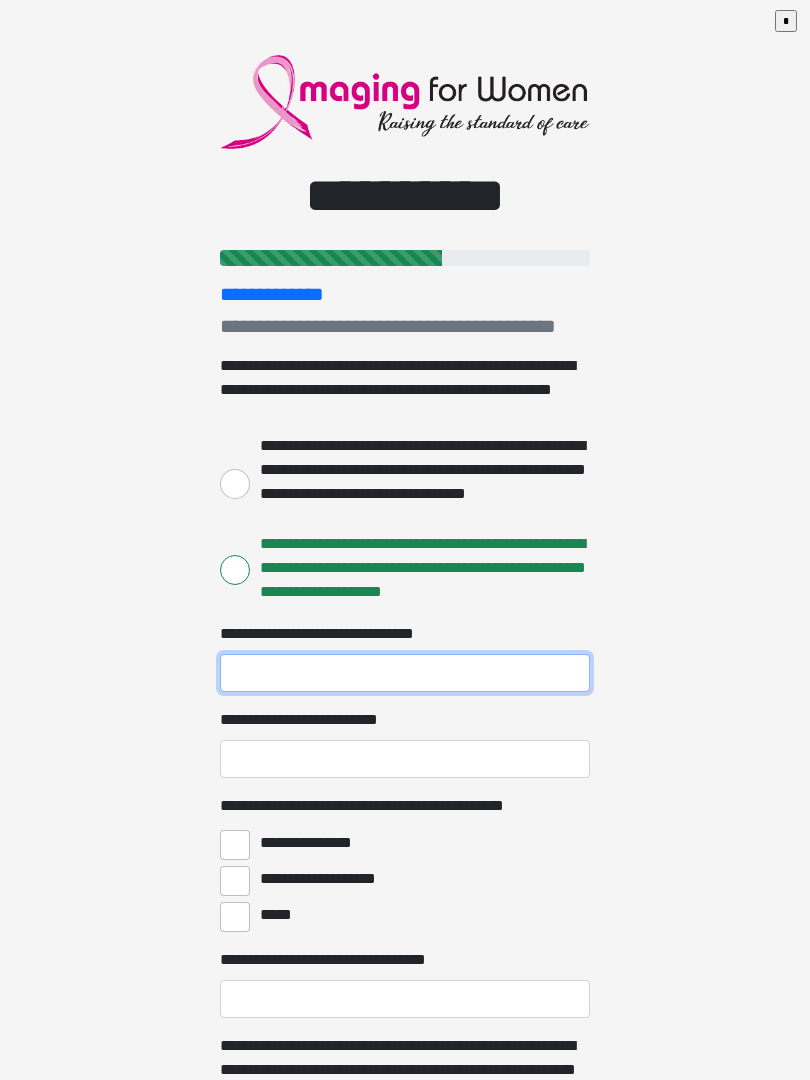 click on "**********" at bounding box center [405, 673] 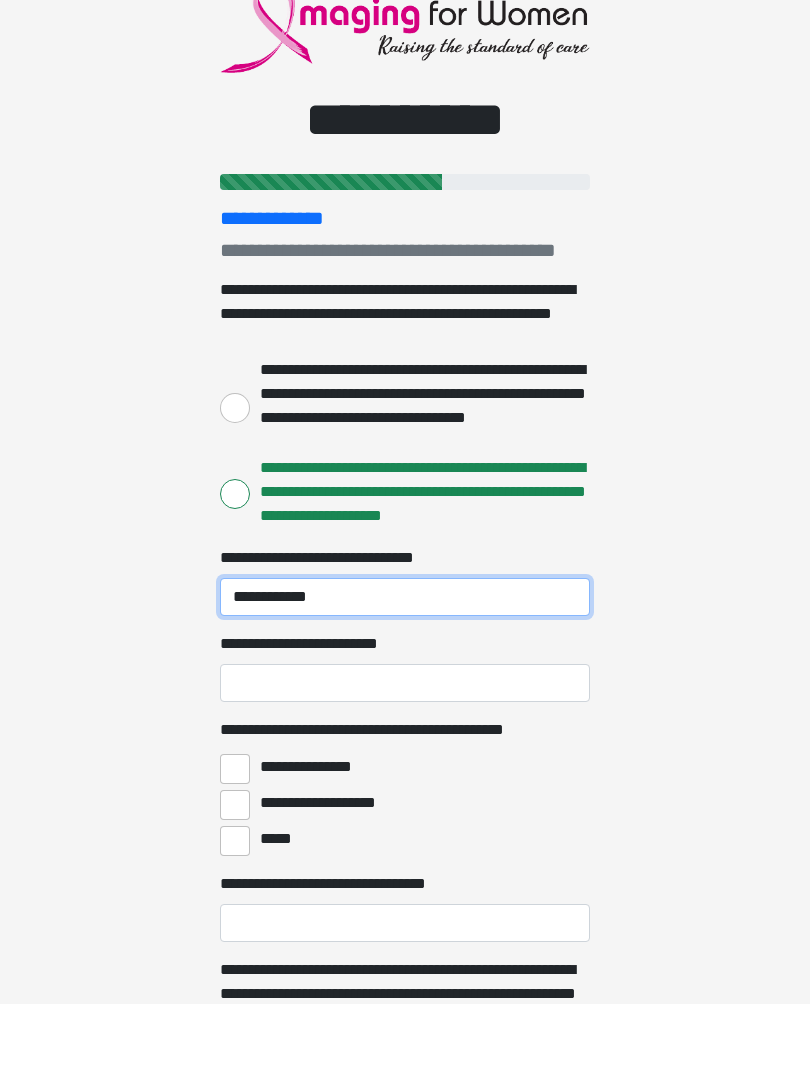 type on "**********" 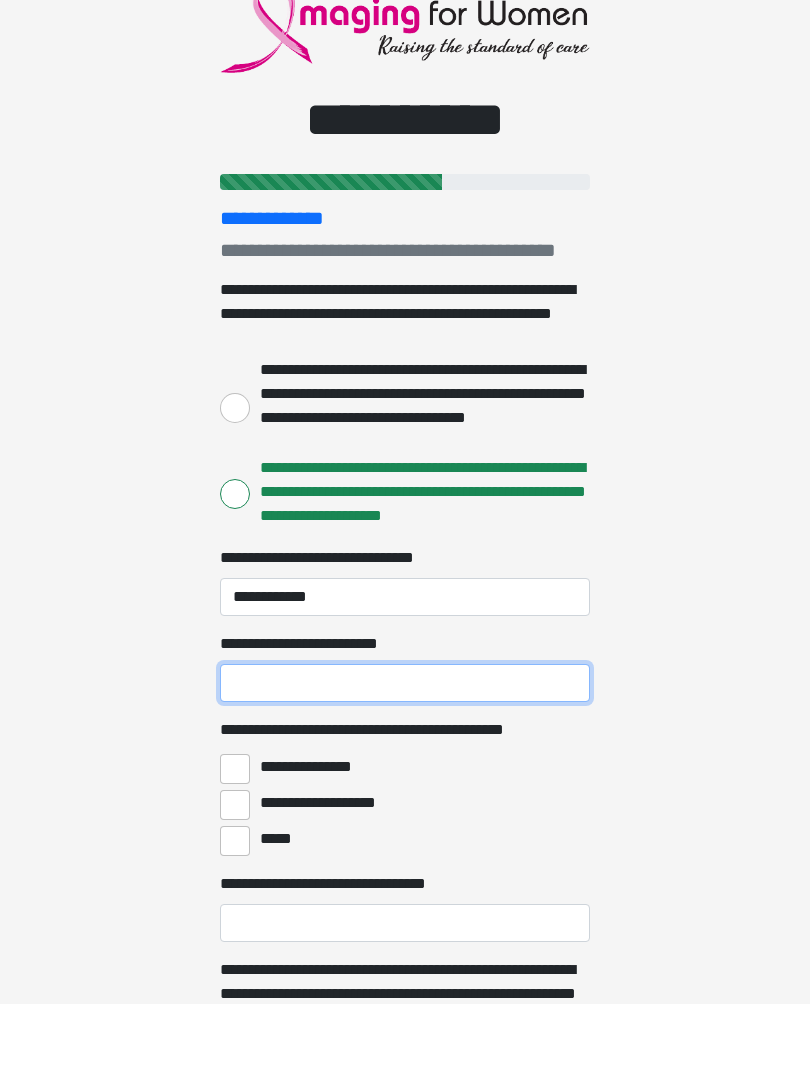 click on "**********" at bounding box center [405, 759] 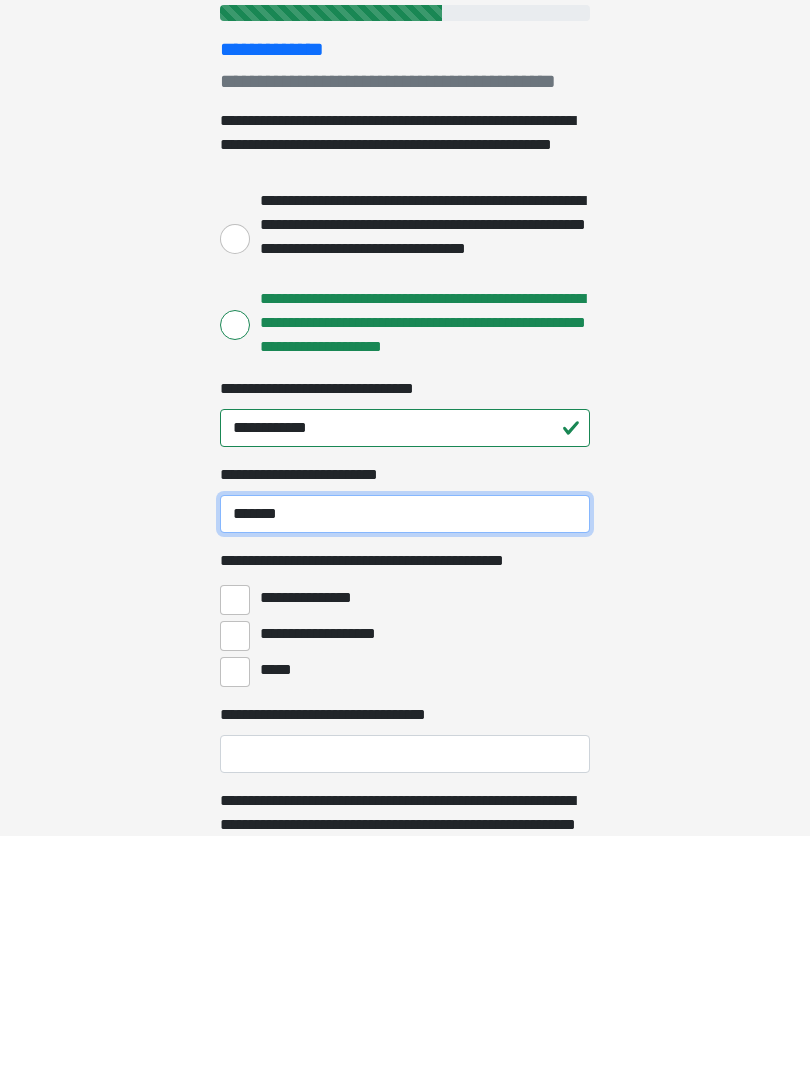 type on "******" 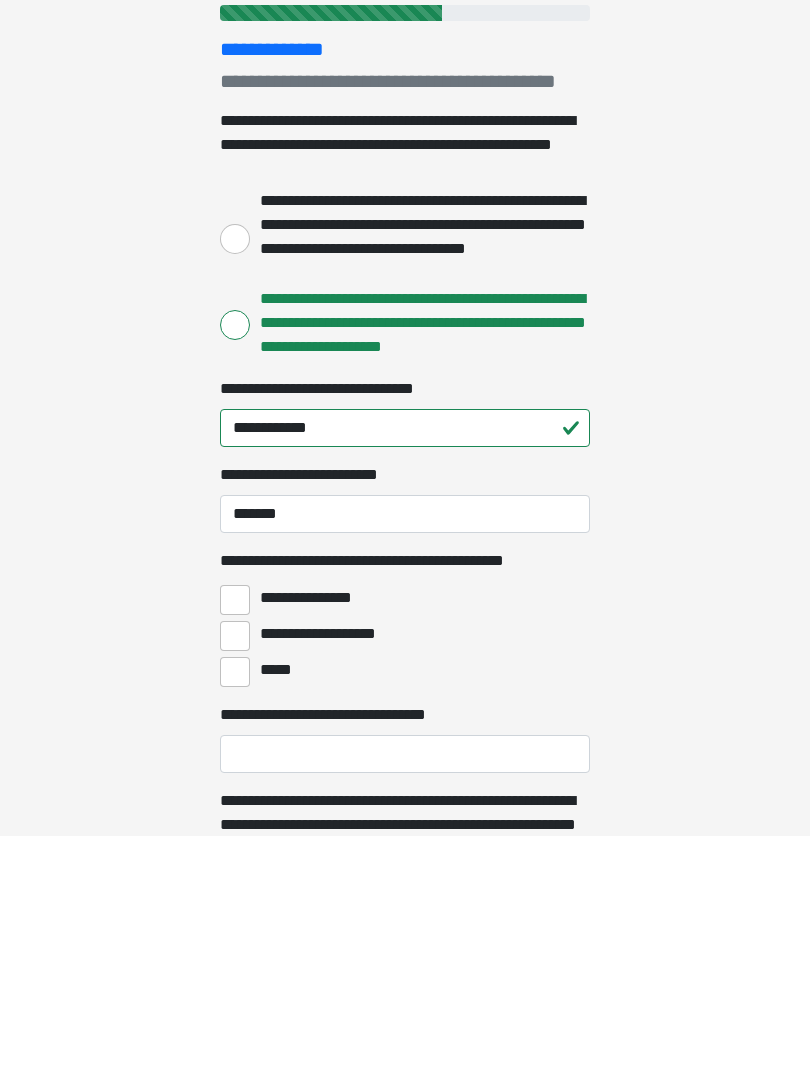 click on "**********" at bounding box center (235, 845) 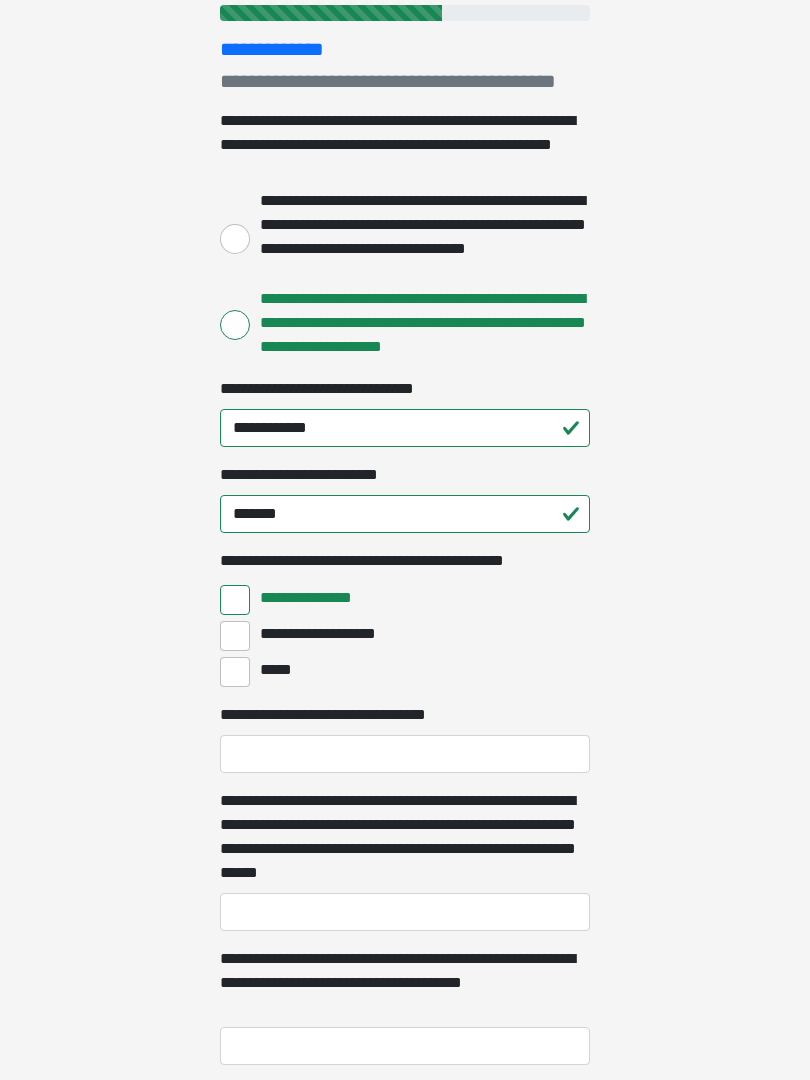 click on "**********" at bounding box center [235, 636] 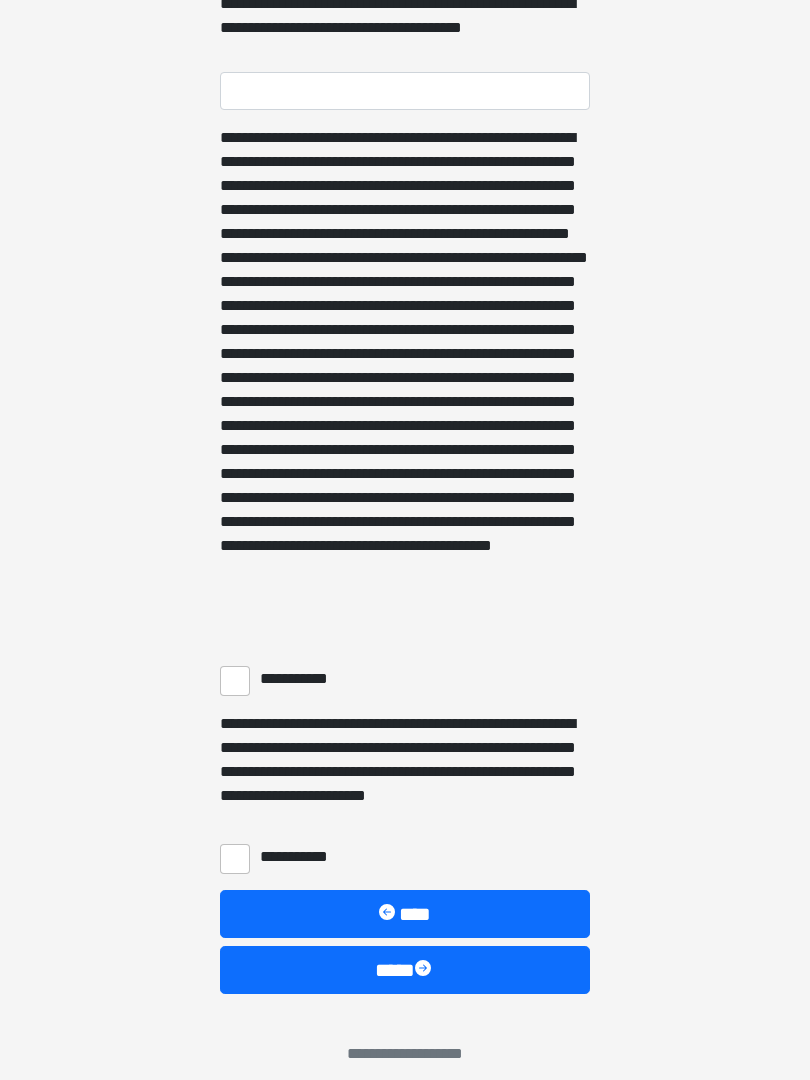 scroll, scrollTop: 1217, scrollLeft: 0, axis: vertical 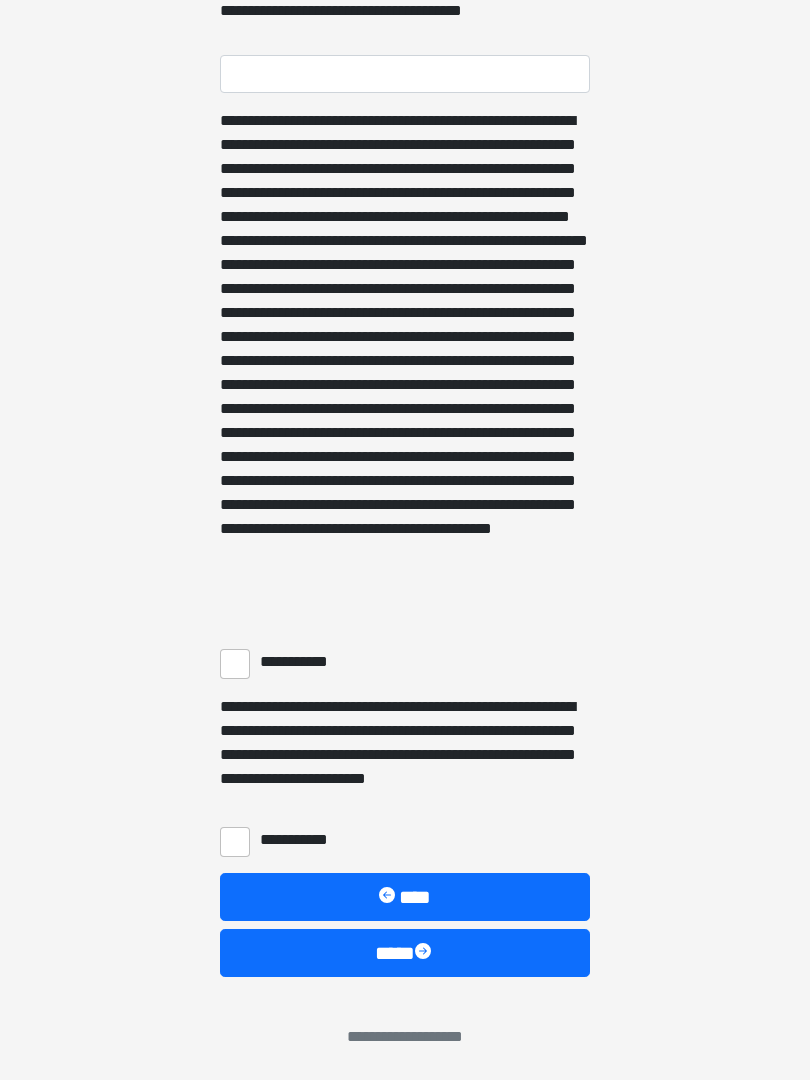 click on "**********" at bounding box center [235, 664] 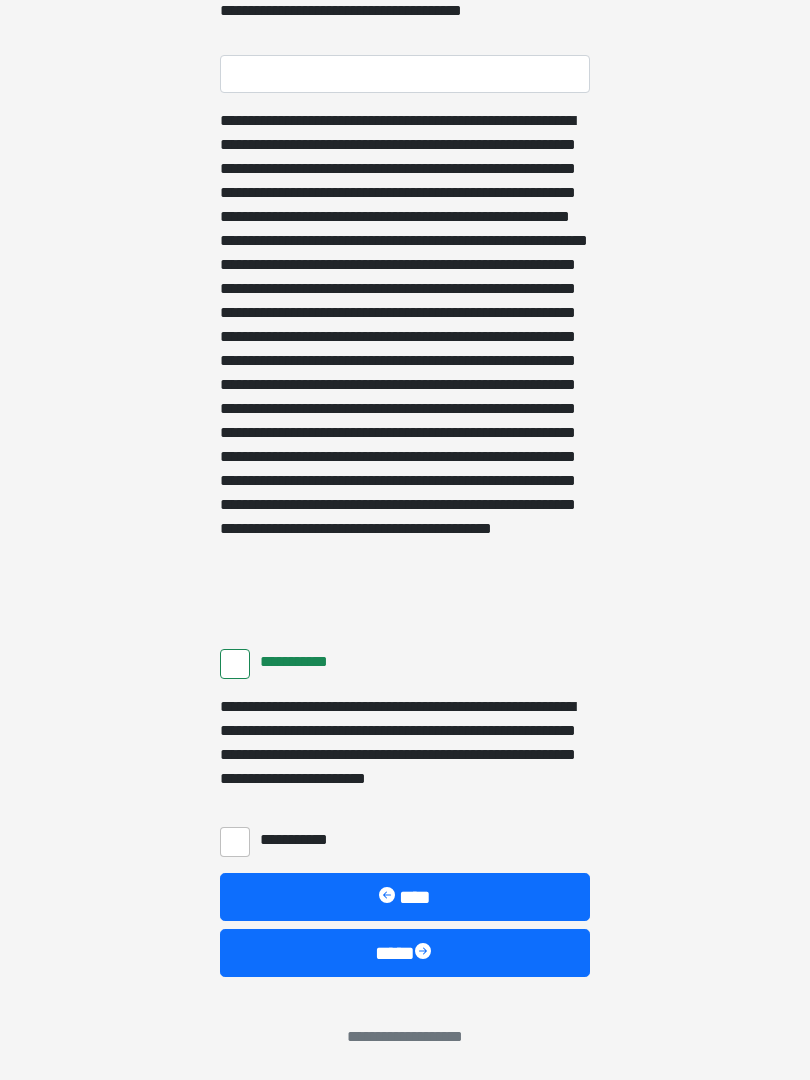 click on "**********" at bounding box center (235, 842) 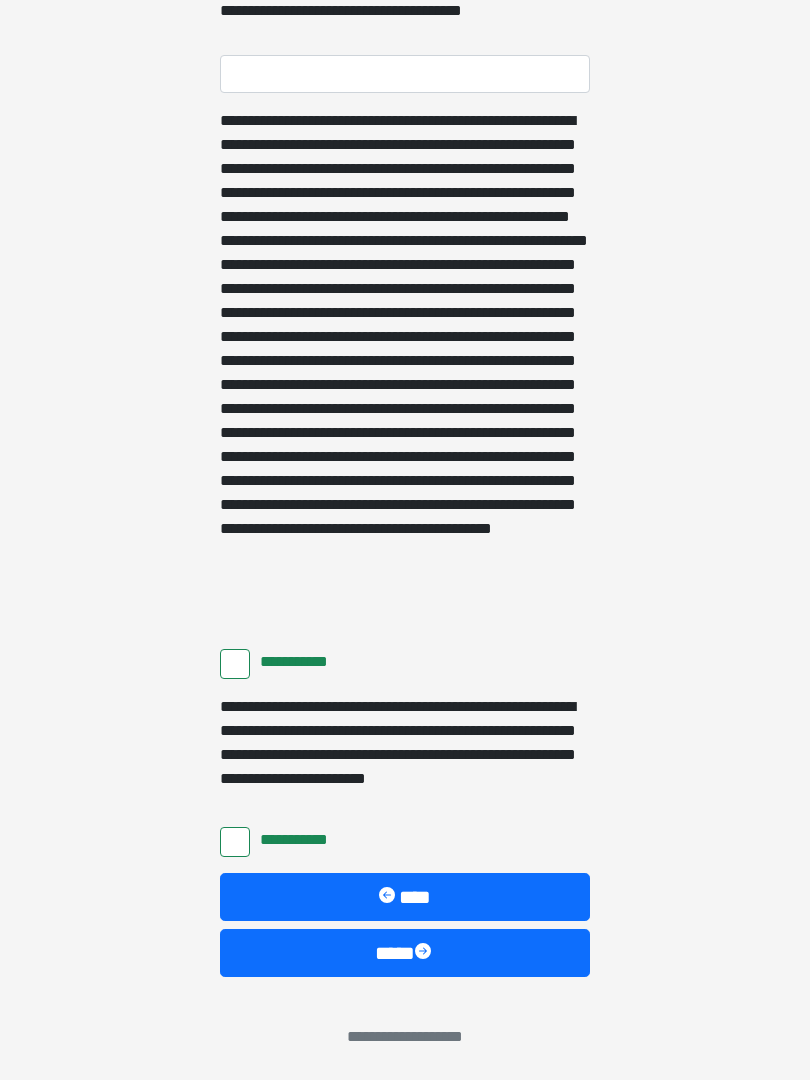 click on "****" at bounding box center (405, 953) 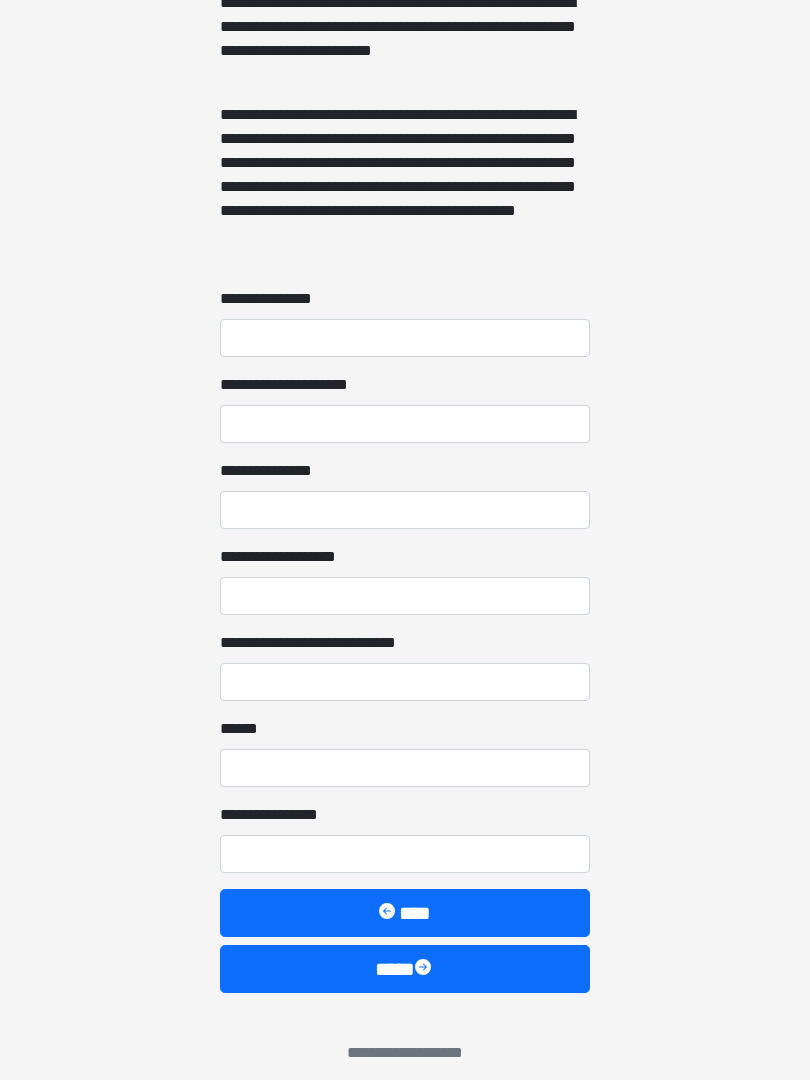scroll, scrollTop: 1467, scrollLeft: 0, axis: vertical 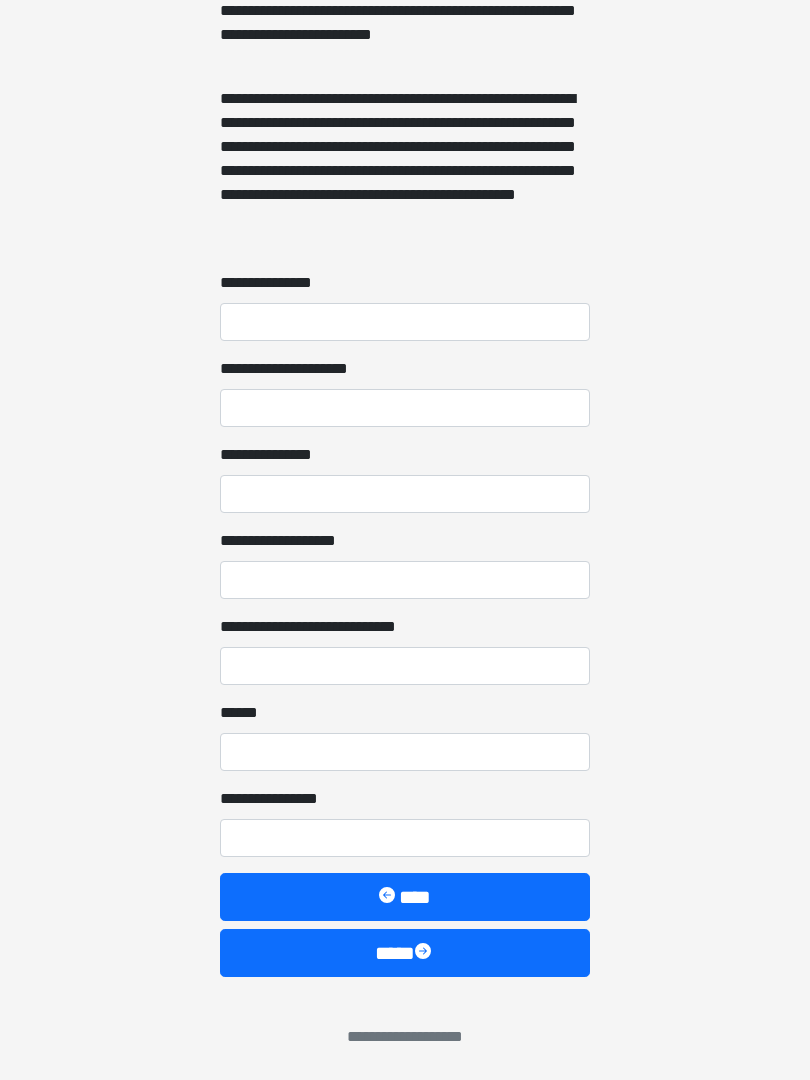 click at bounding box center [425, 953] 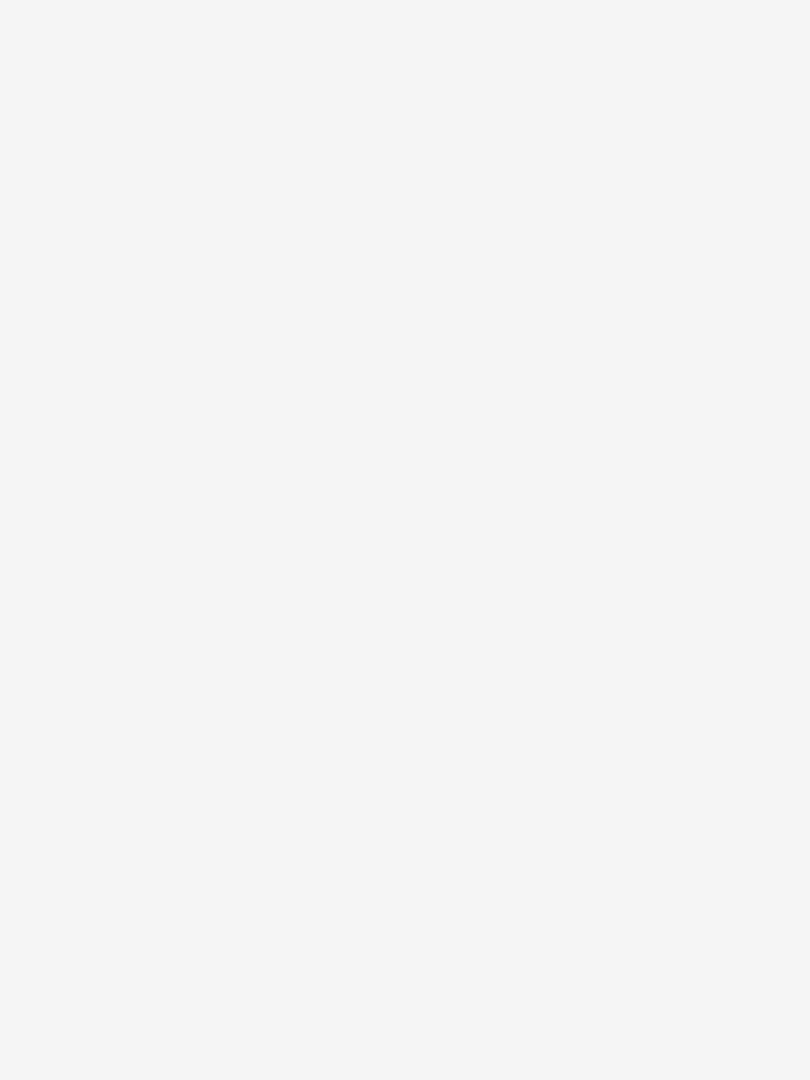 scroll, scrollTop: 0, scrollLeft: 0, axis: both 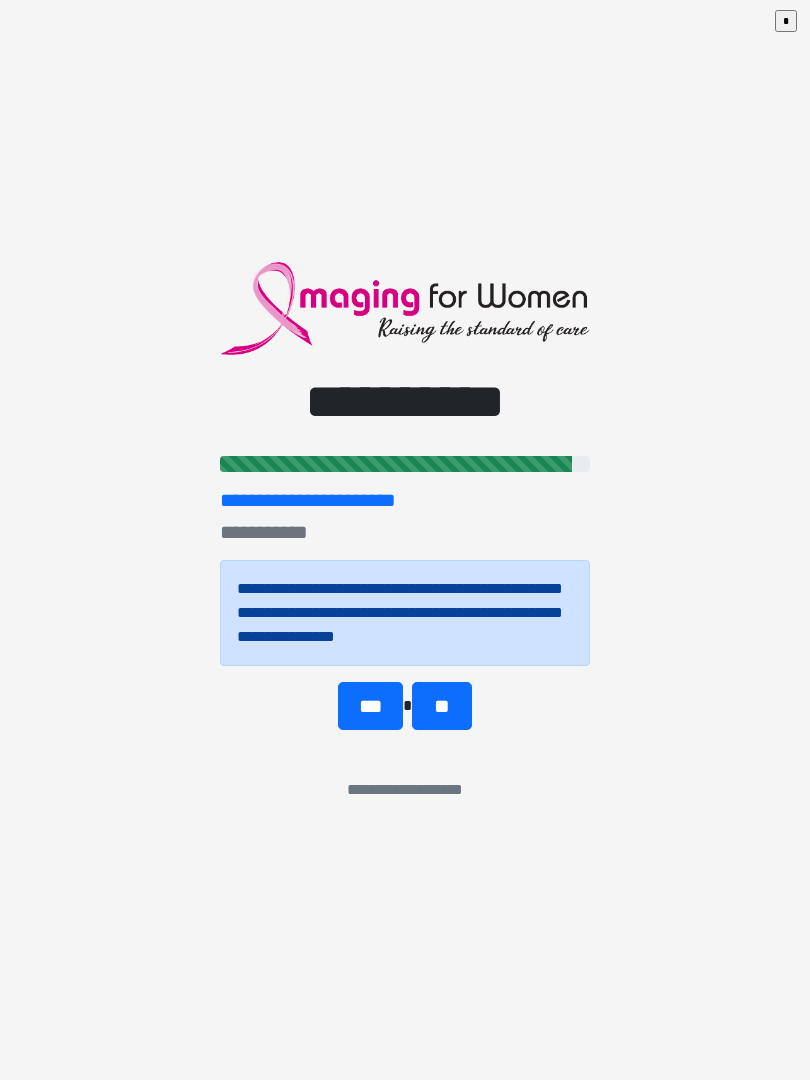 click on "***" at bounding box center [370, 706] 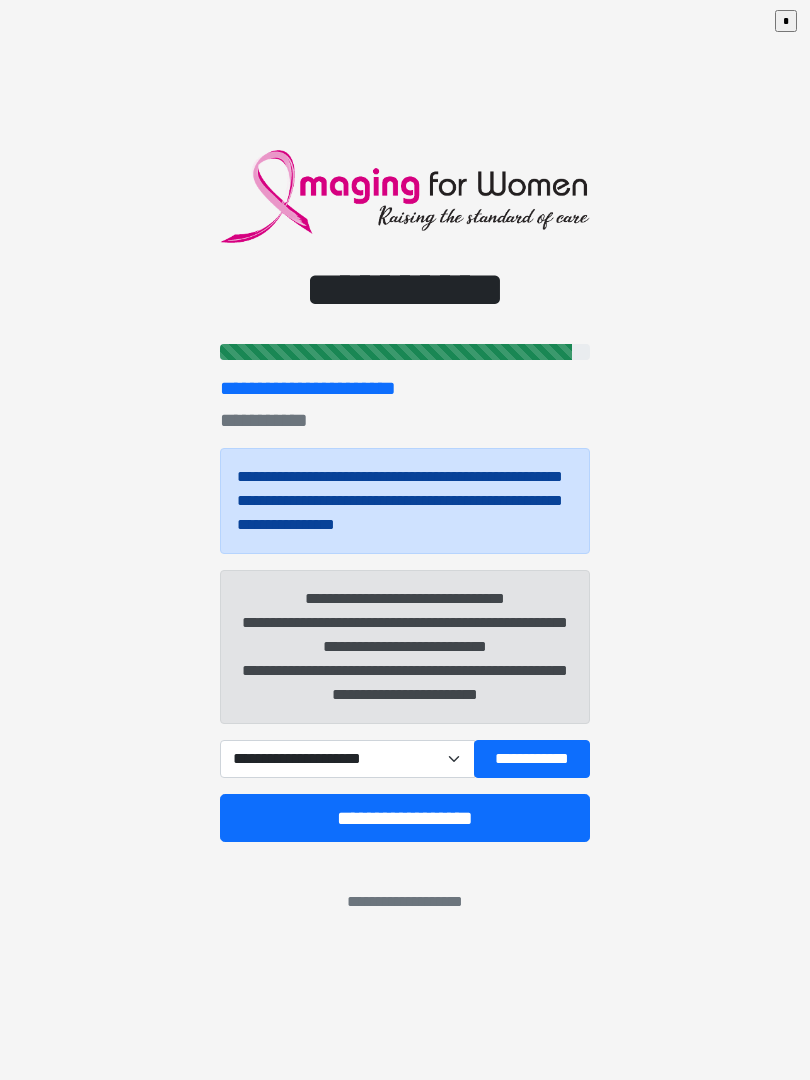 click on "**********" at bounding box center [347, 759] 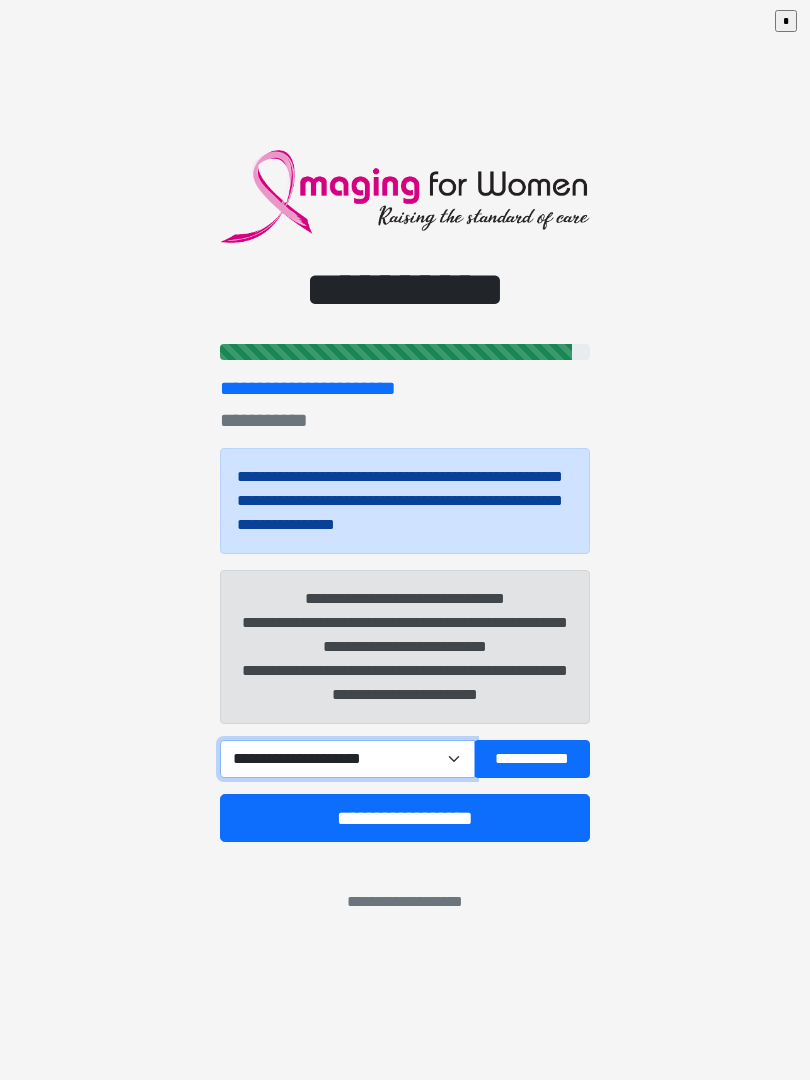 select on "****" 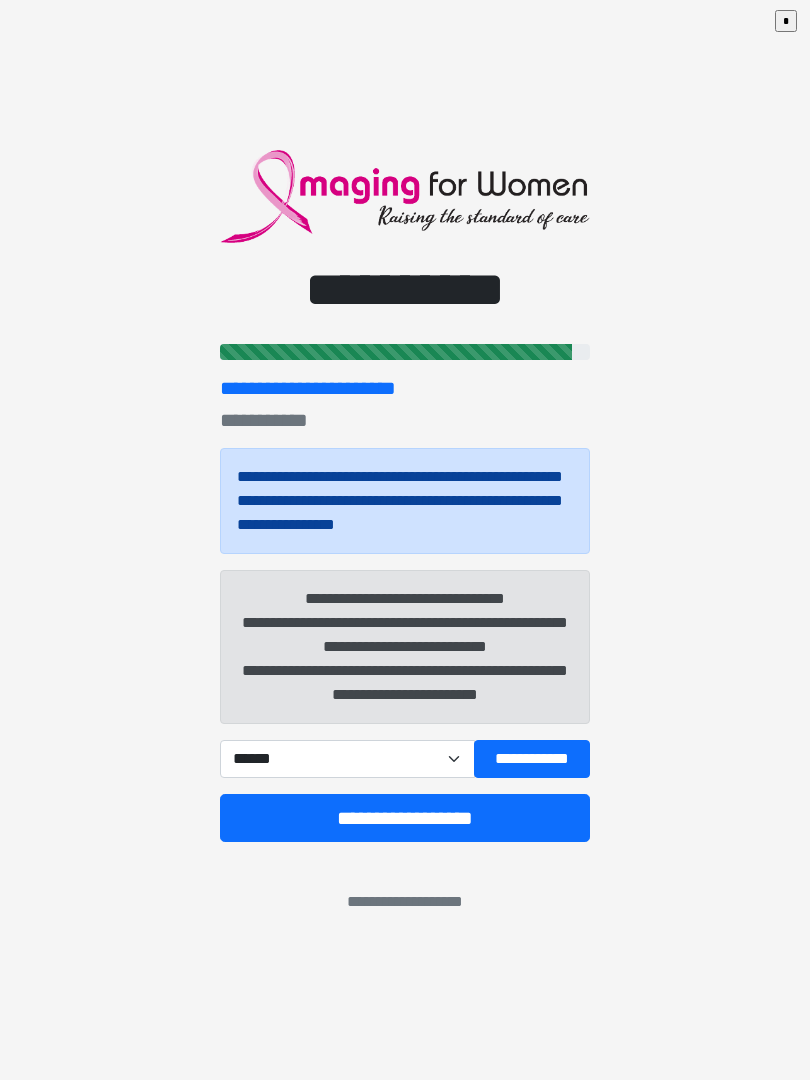 click on "**********" at bounding box center (405, 818) 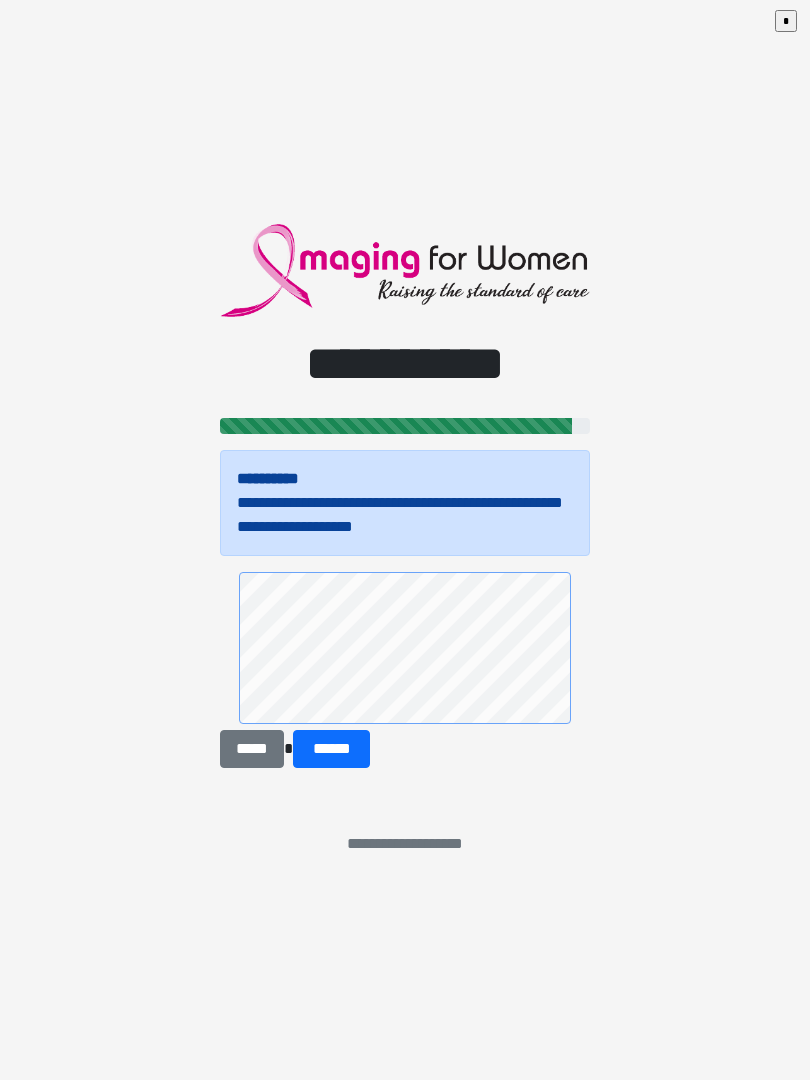 click on "******" at bounding box center (331, 749) 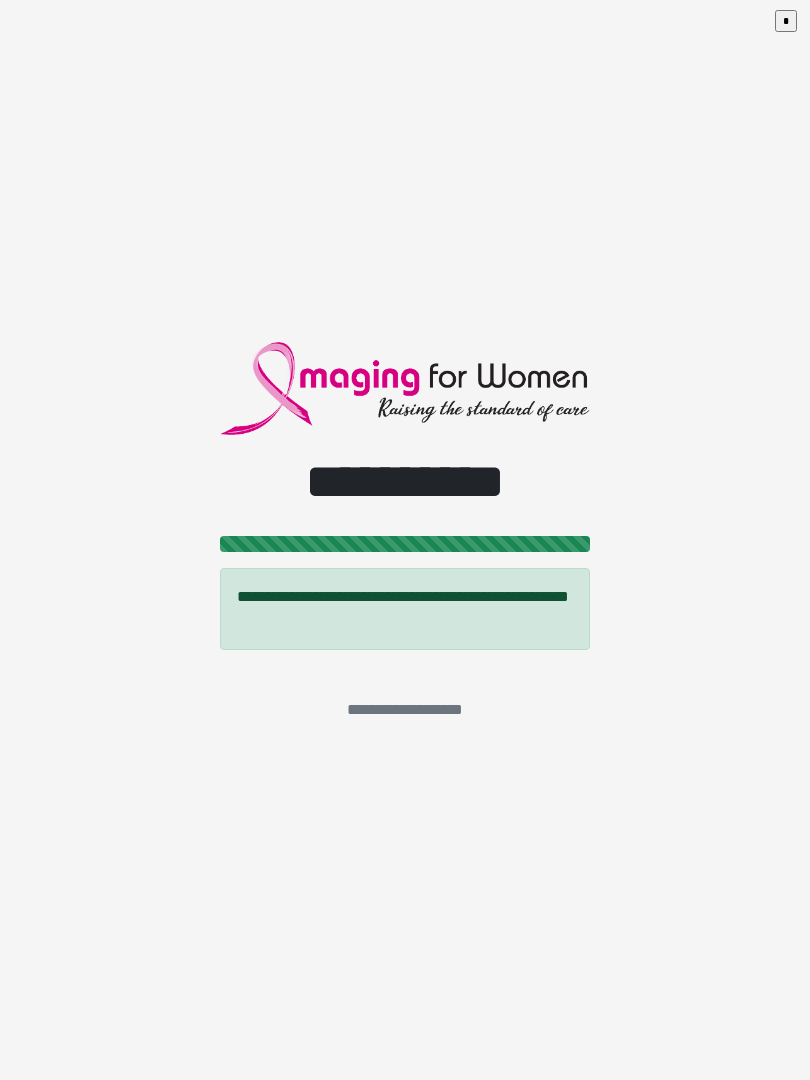 click on "*" at bounding box center (786, 21) 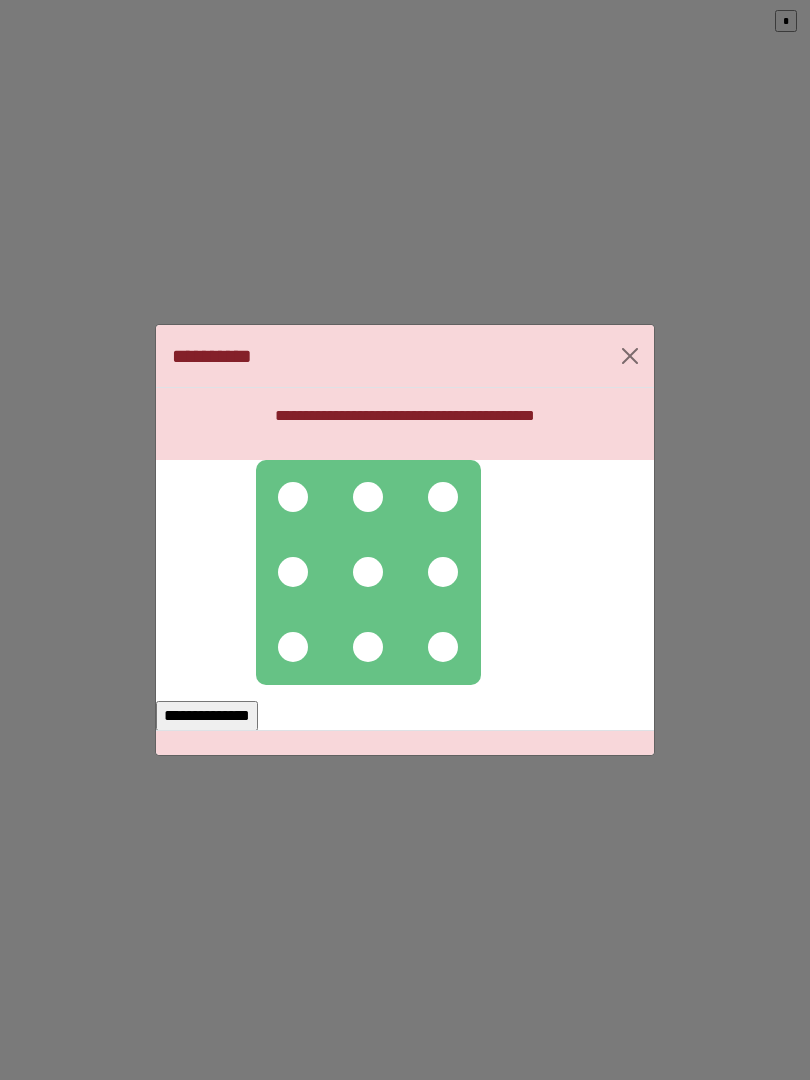 click at bounding box center [293, 497] 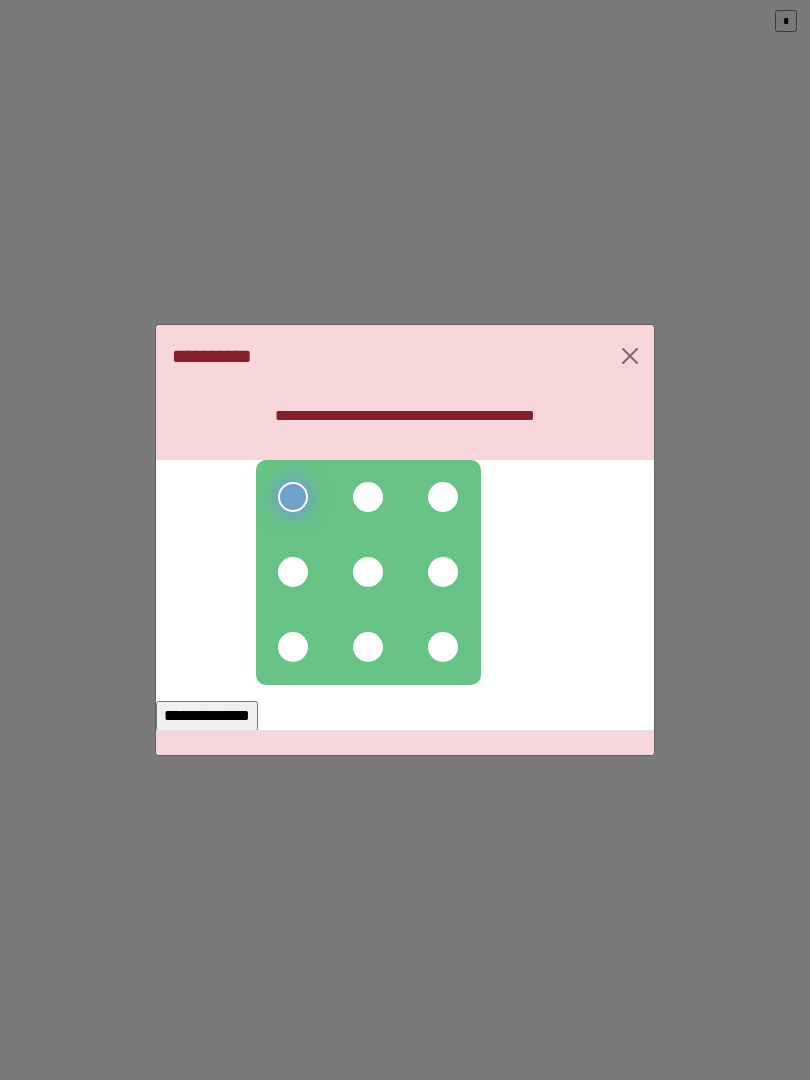 click at bounding box center [368, 497] 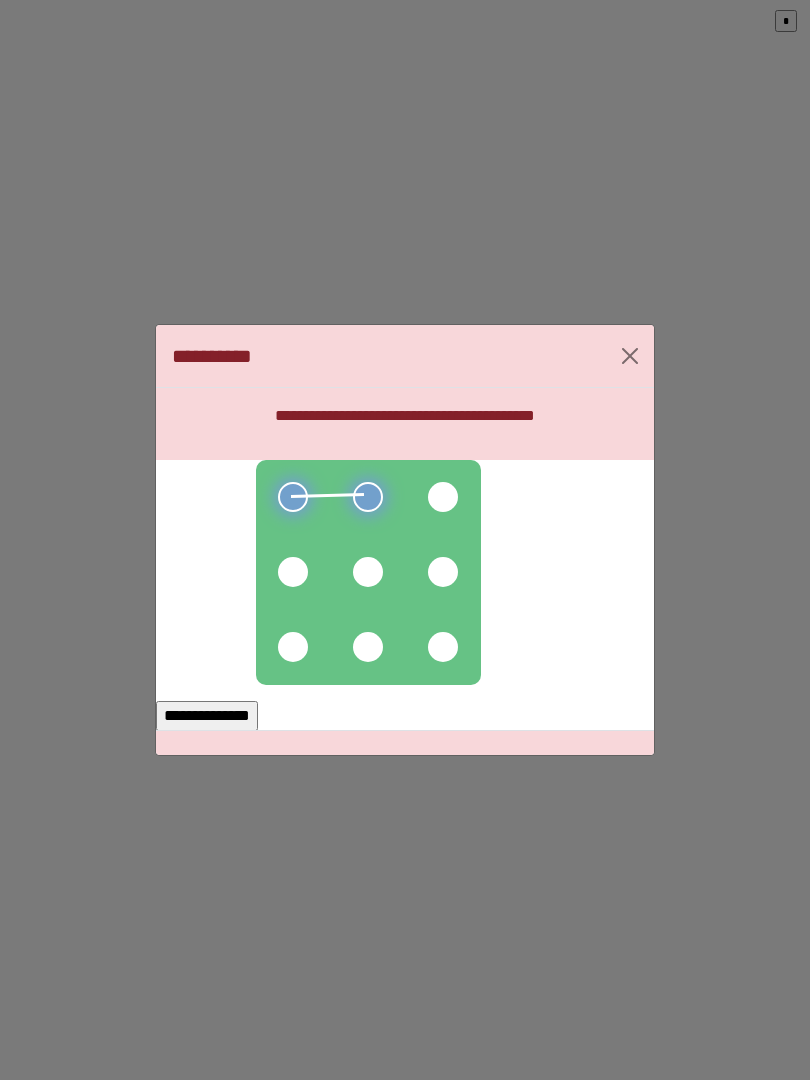 click at bounding box center [443, 497] 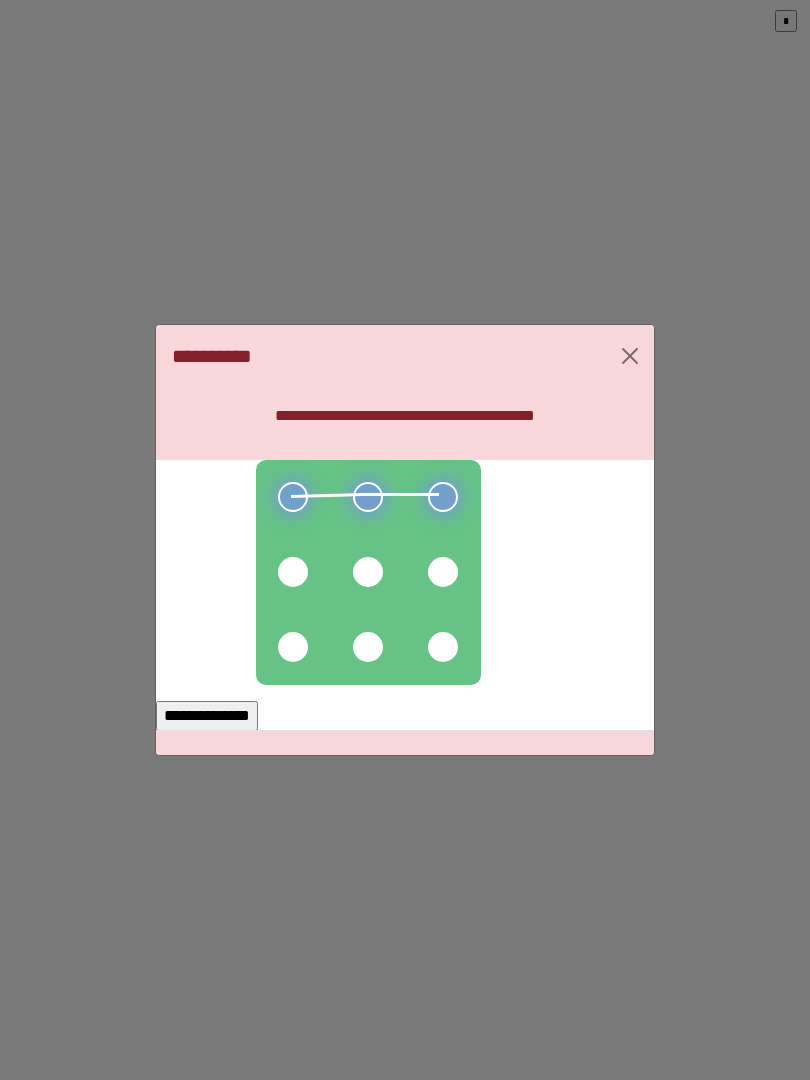 click at bounding box center [443, 572] 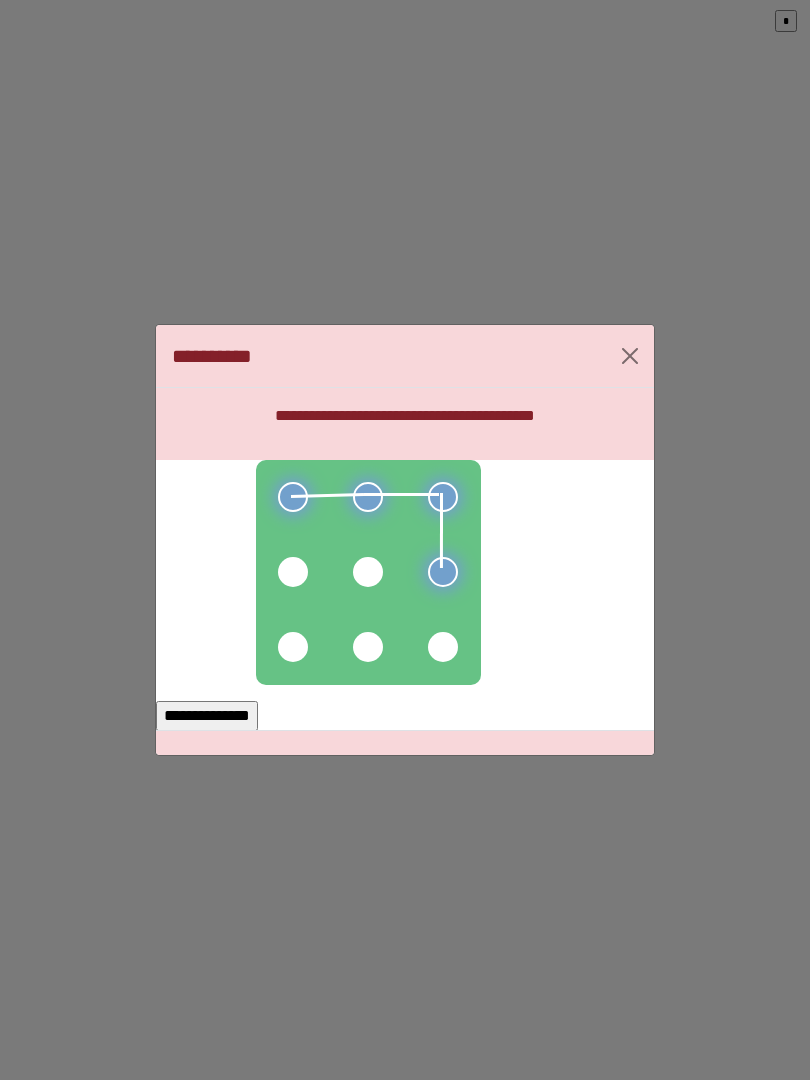 click at bounding box center [443, 647] 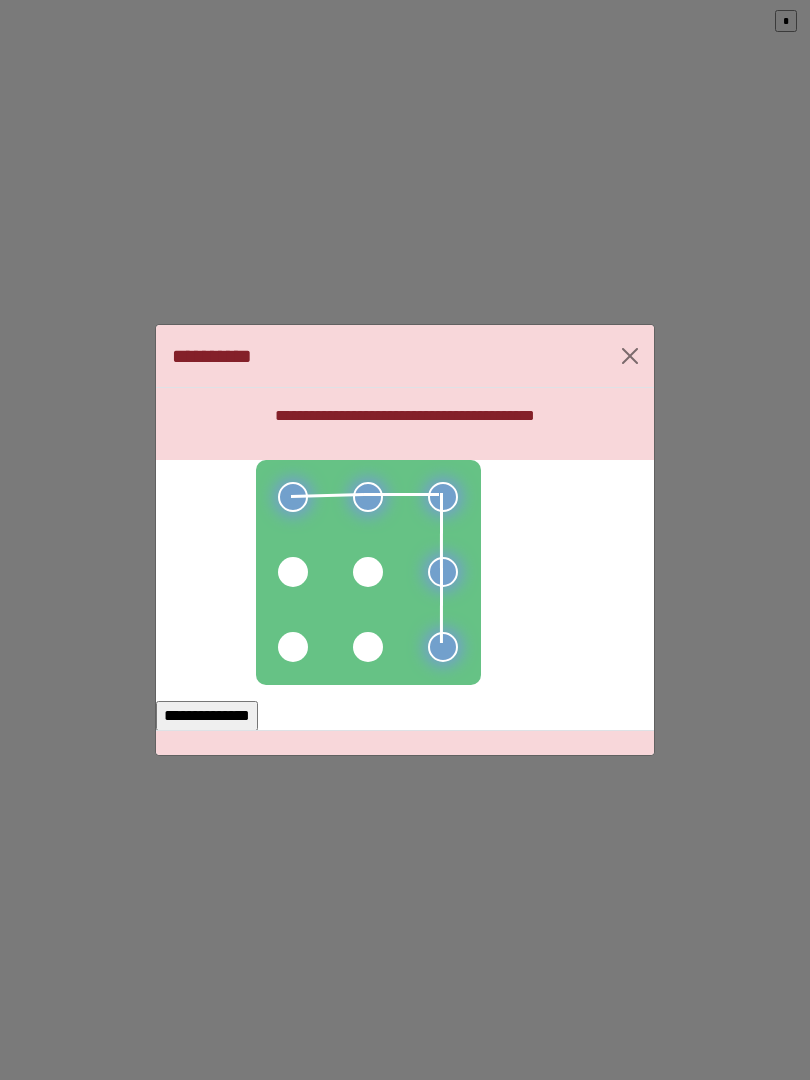 click at bounding box center (368, 647) 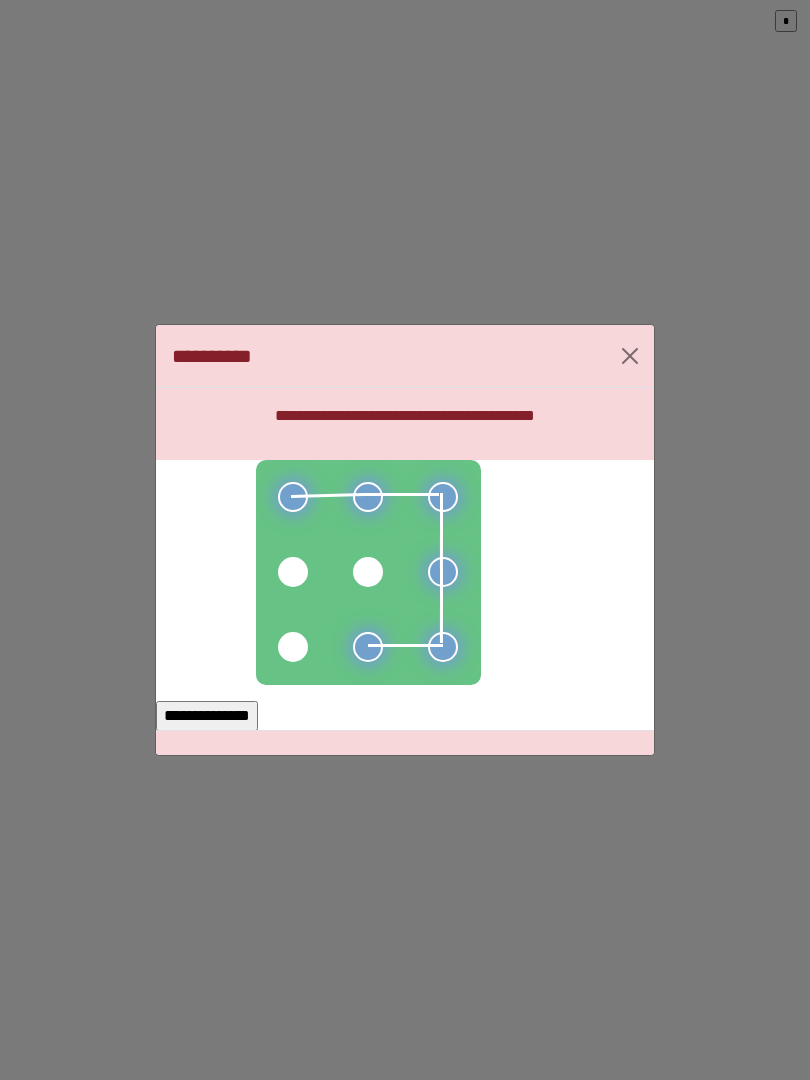 click at bounding box center (293, 647) 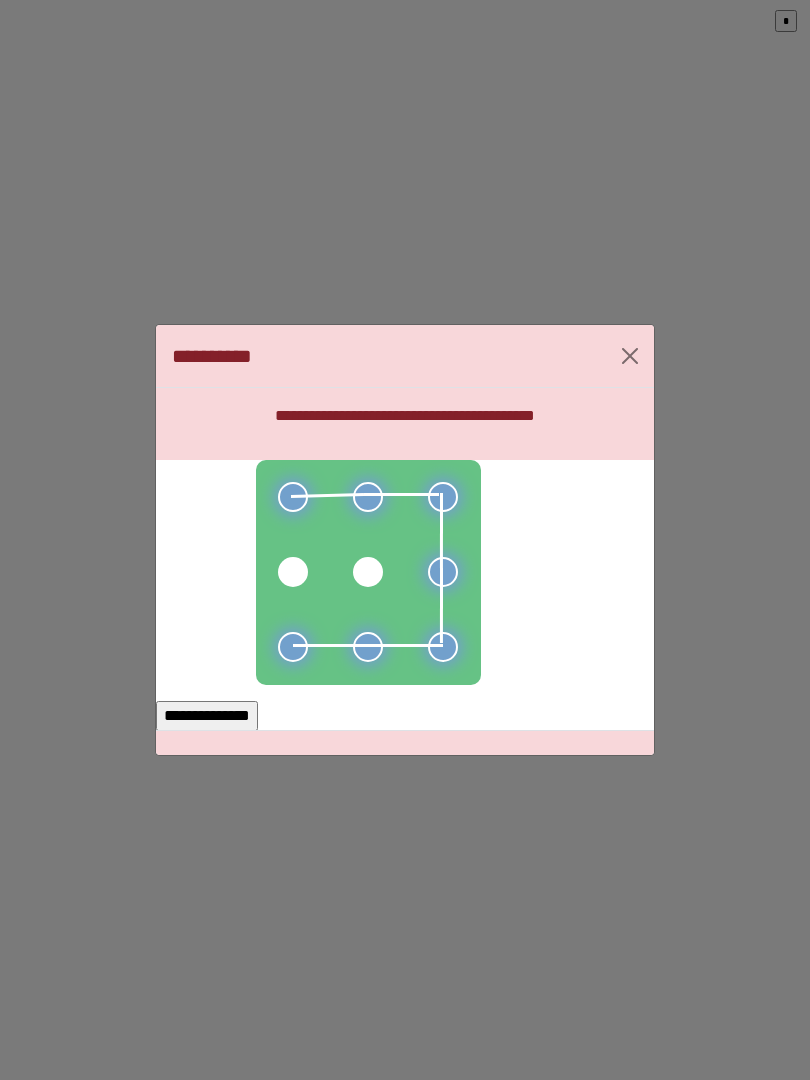 click on "**********" at bounding box center [207, 716] 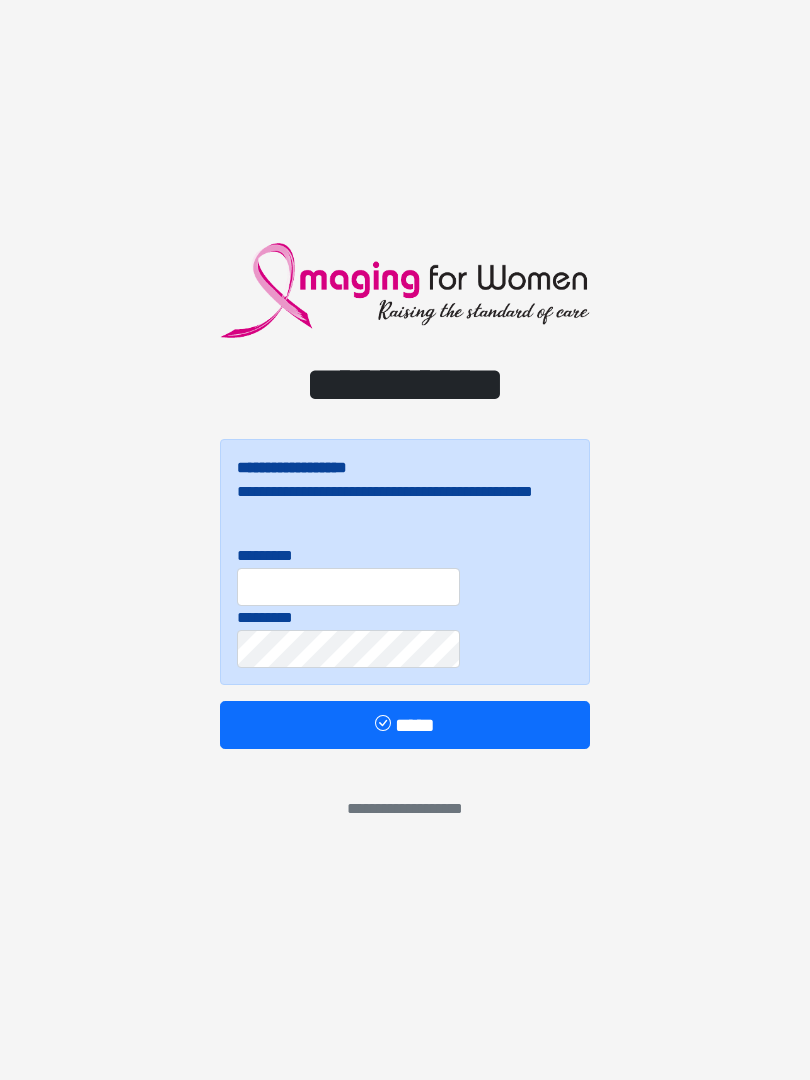 scroll, scrollTop: 0, scrollLeft: 0, axis: both 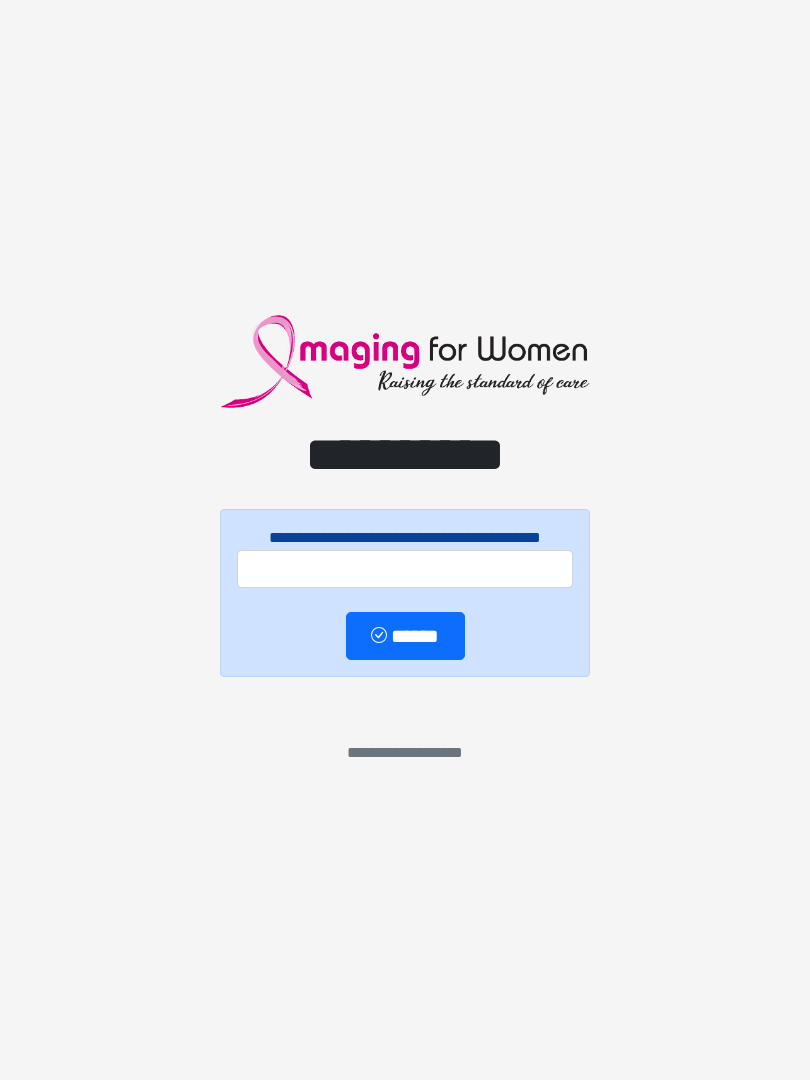click on "**********" at bounding box center [405, 540] 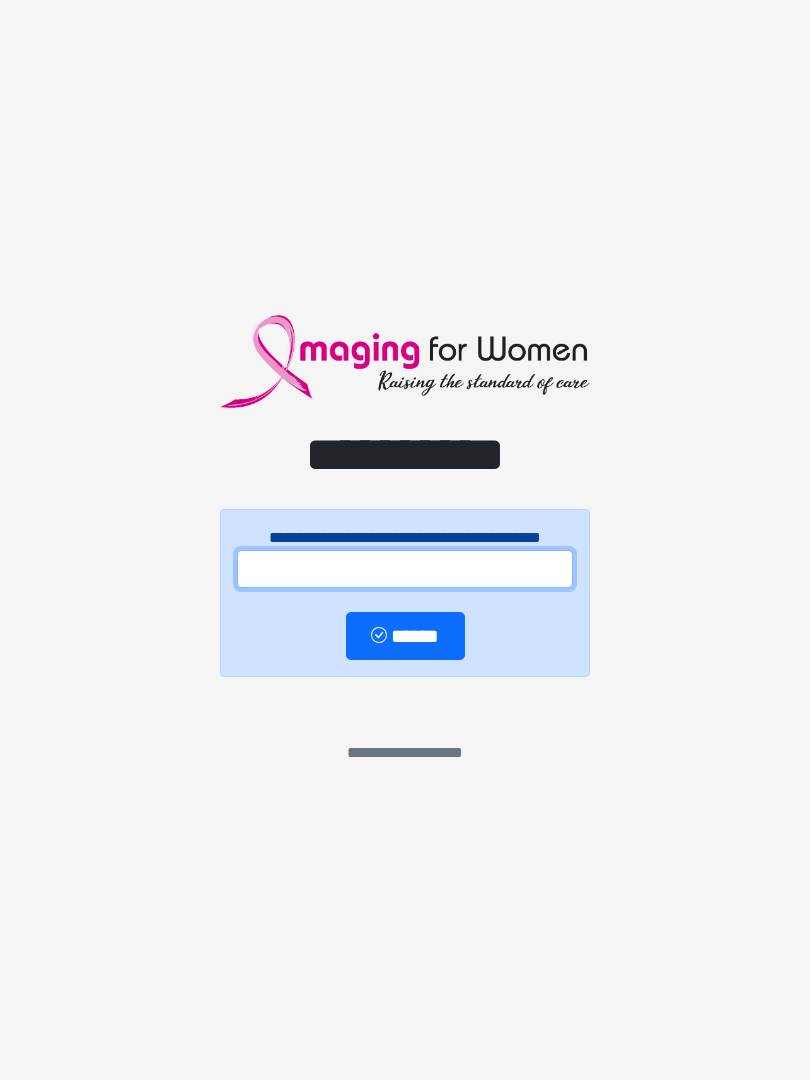 click at bounding box center [405, 569] 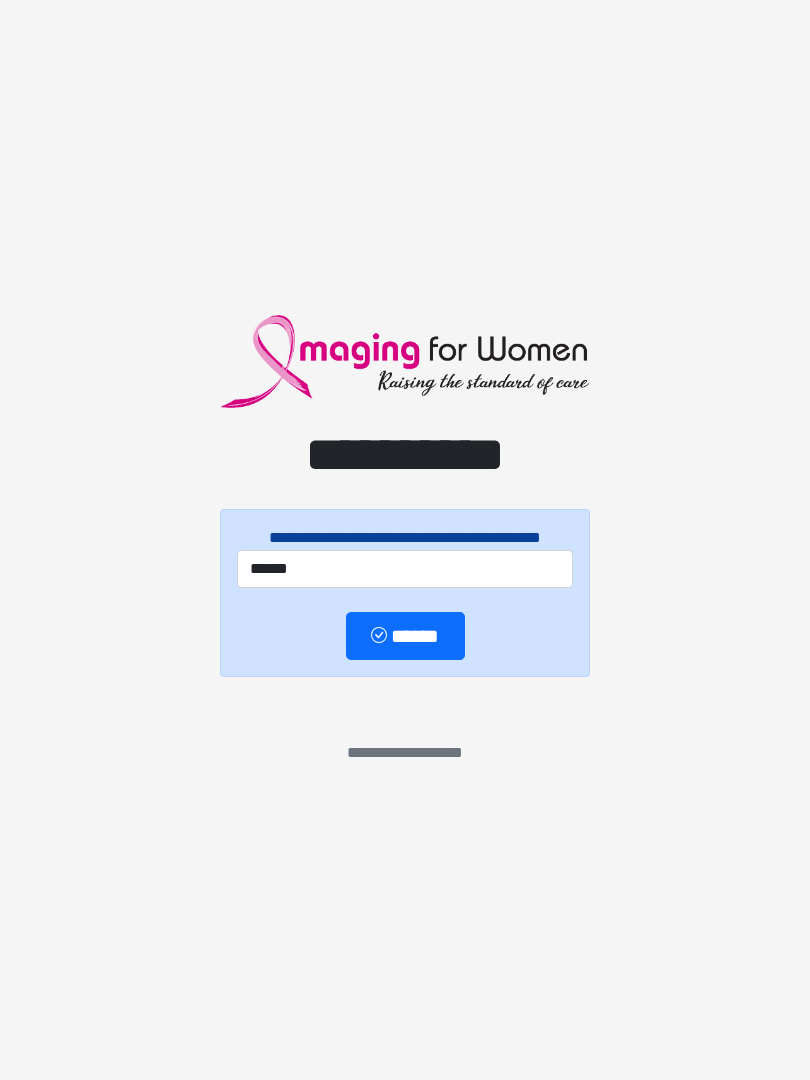 click on "******" at bounding box center (405, 636) 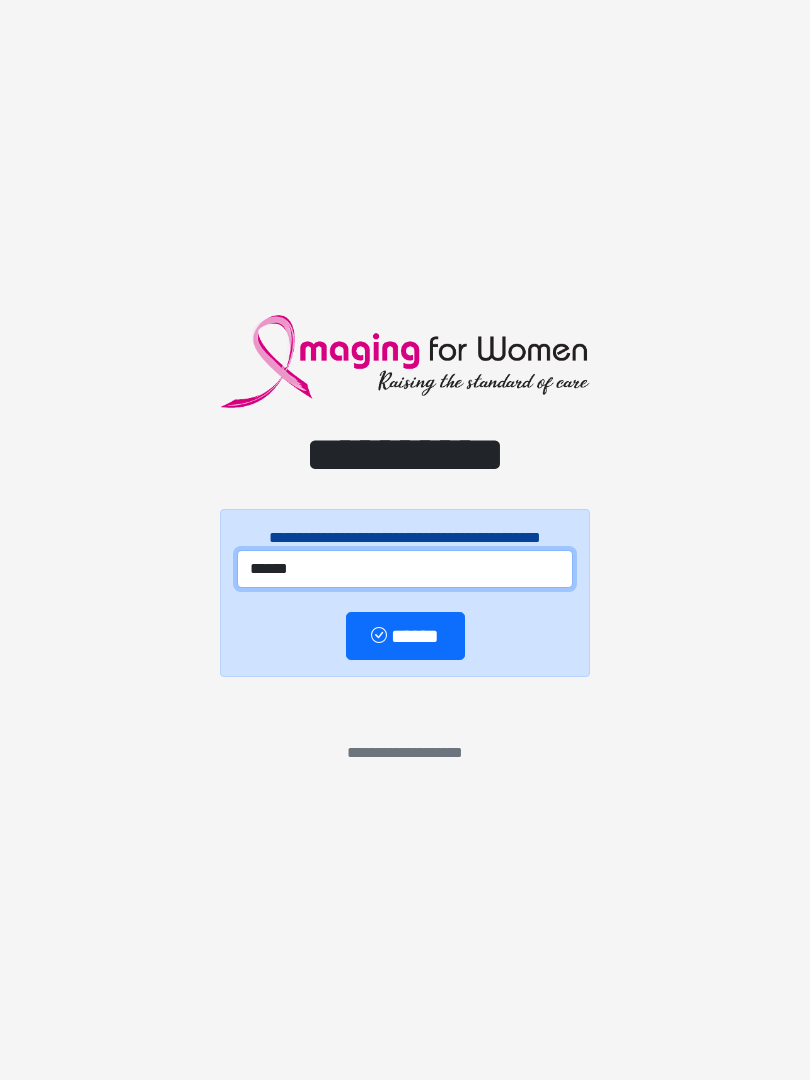 click on "******" at bounding box center (405, 569) 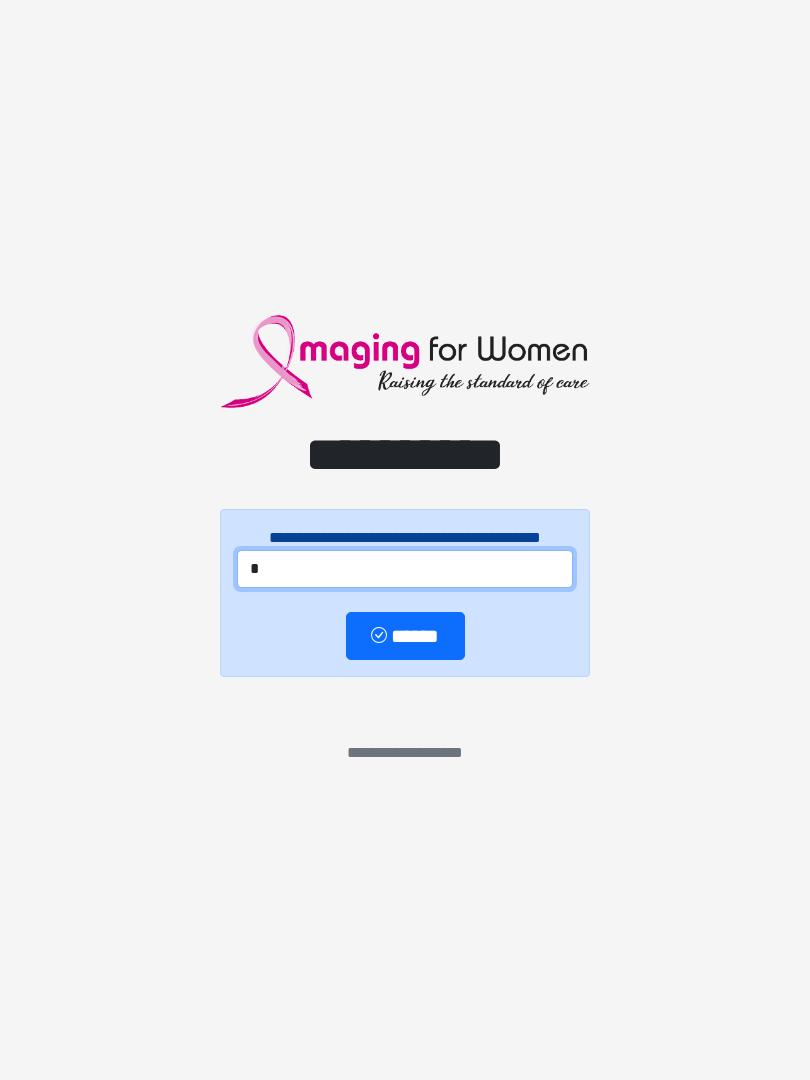 type on "*" 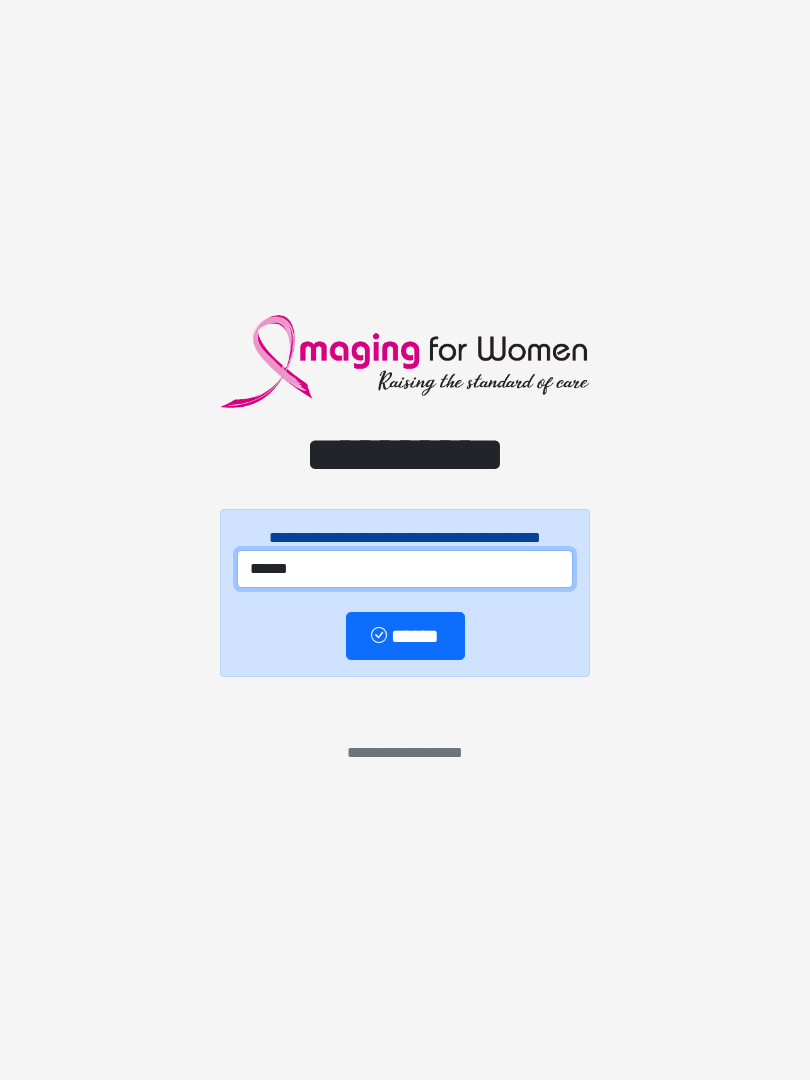 type on "******" 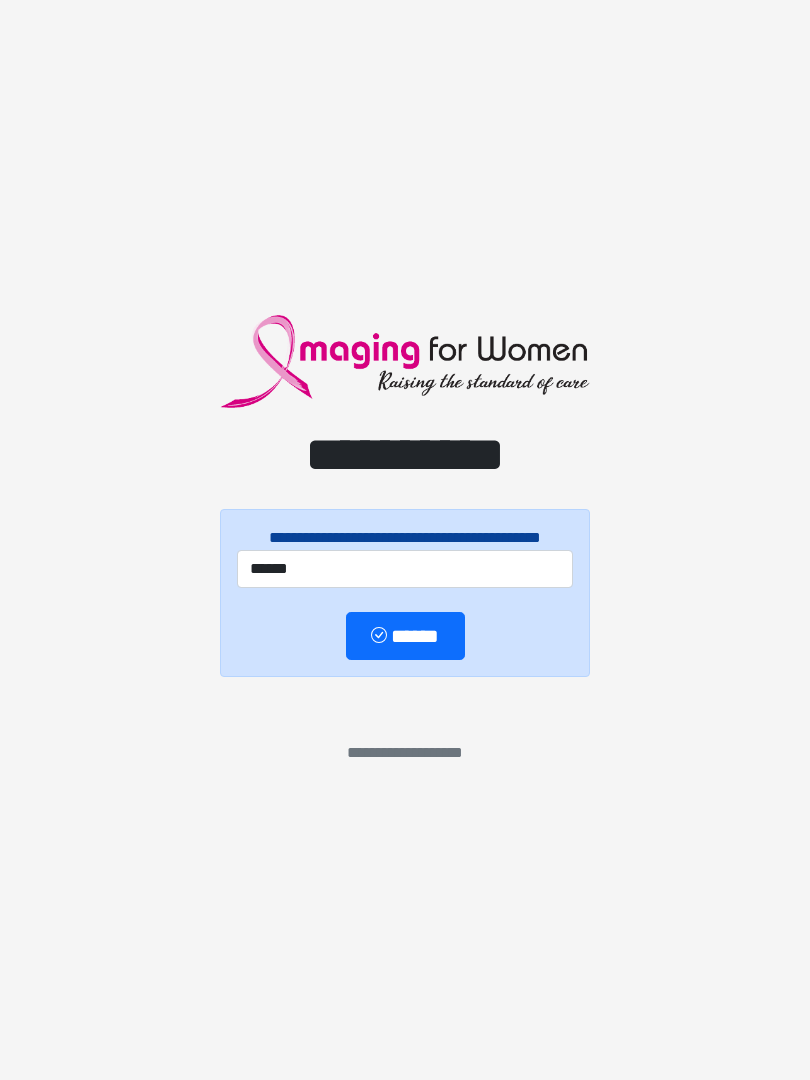 click on "**********" at bounding box center [405, 593] 